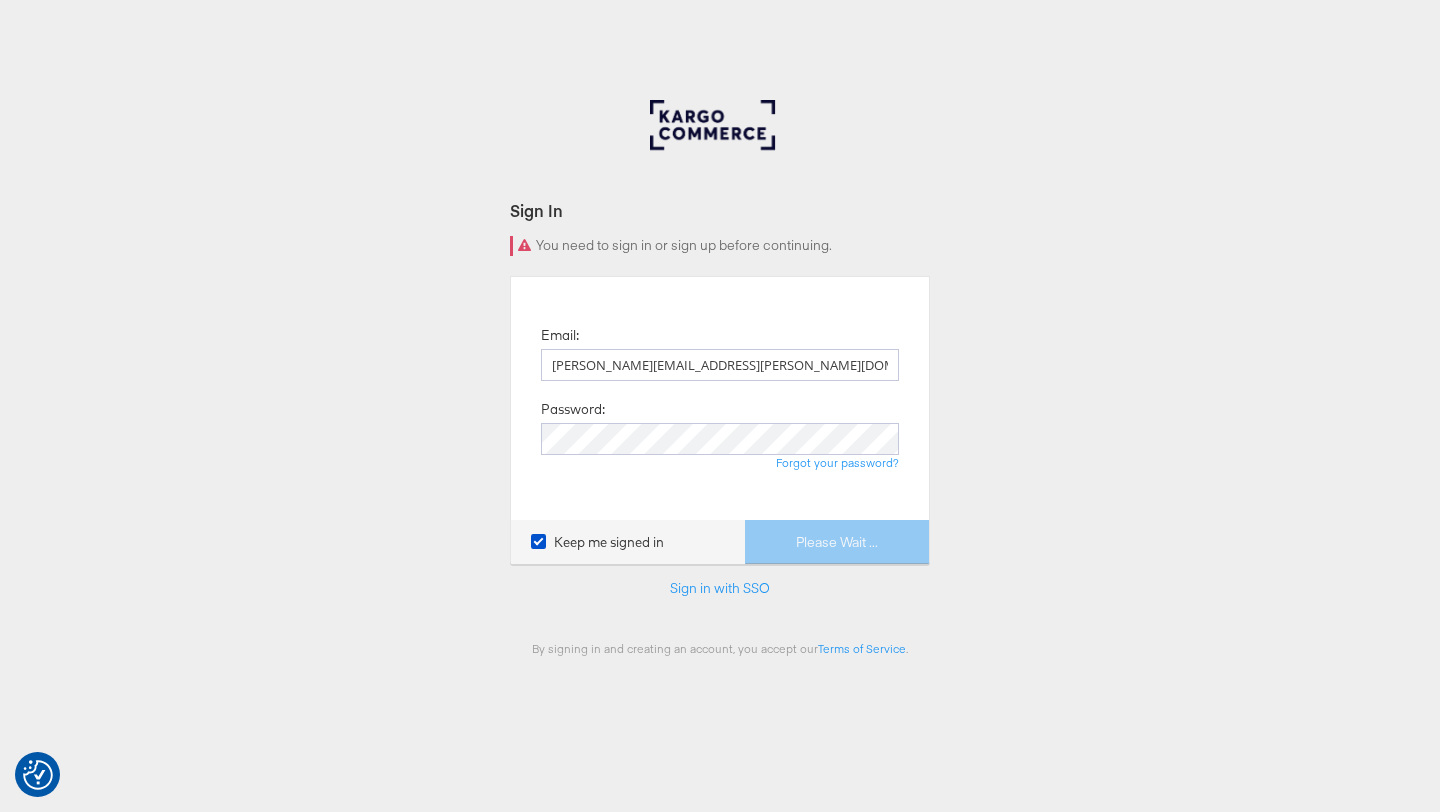 scroll, scrollTop: 0, scrollLeft: 0, axis: both 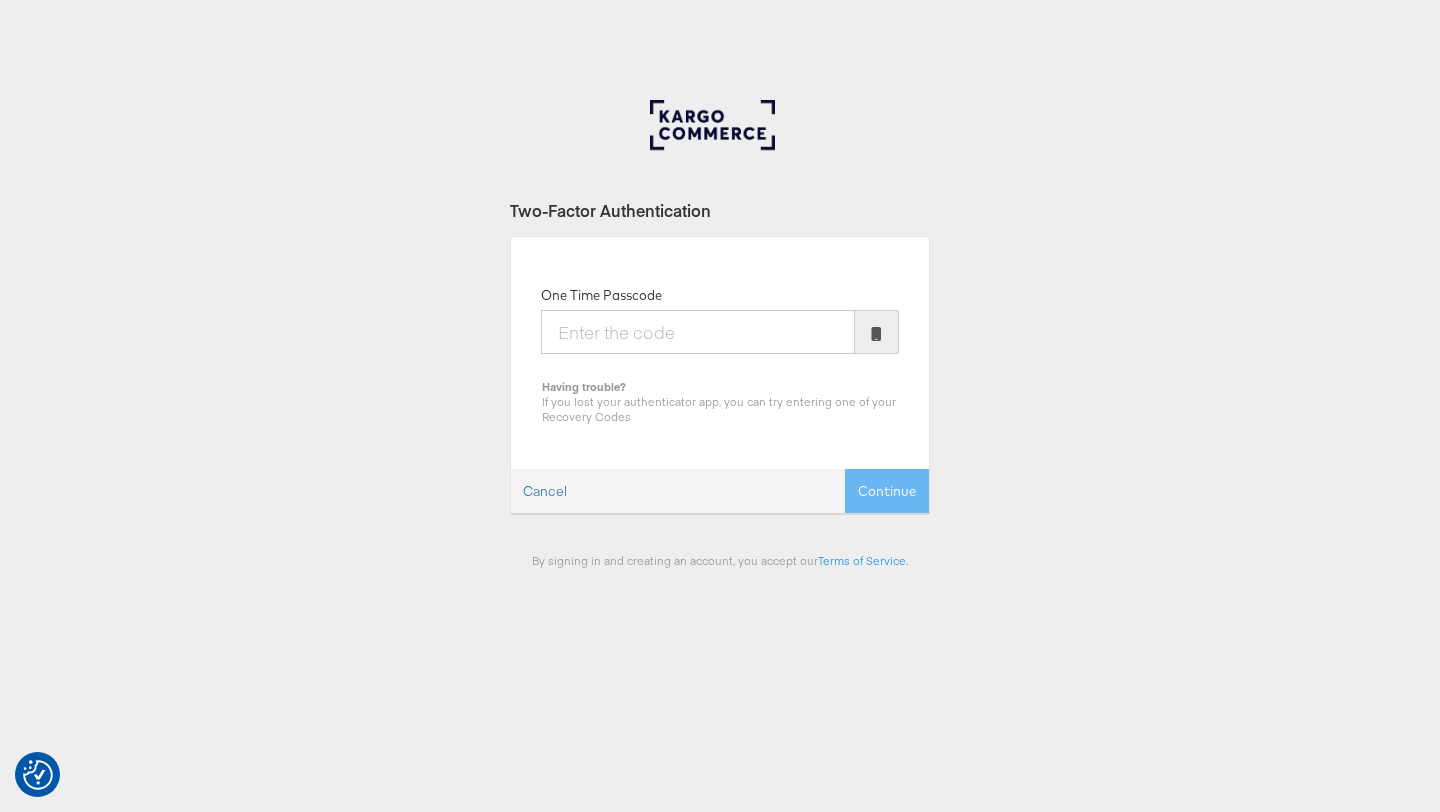 click on "One Time Passcode" at bounding box center (698, 332) 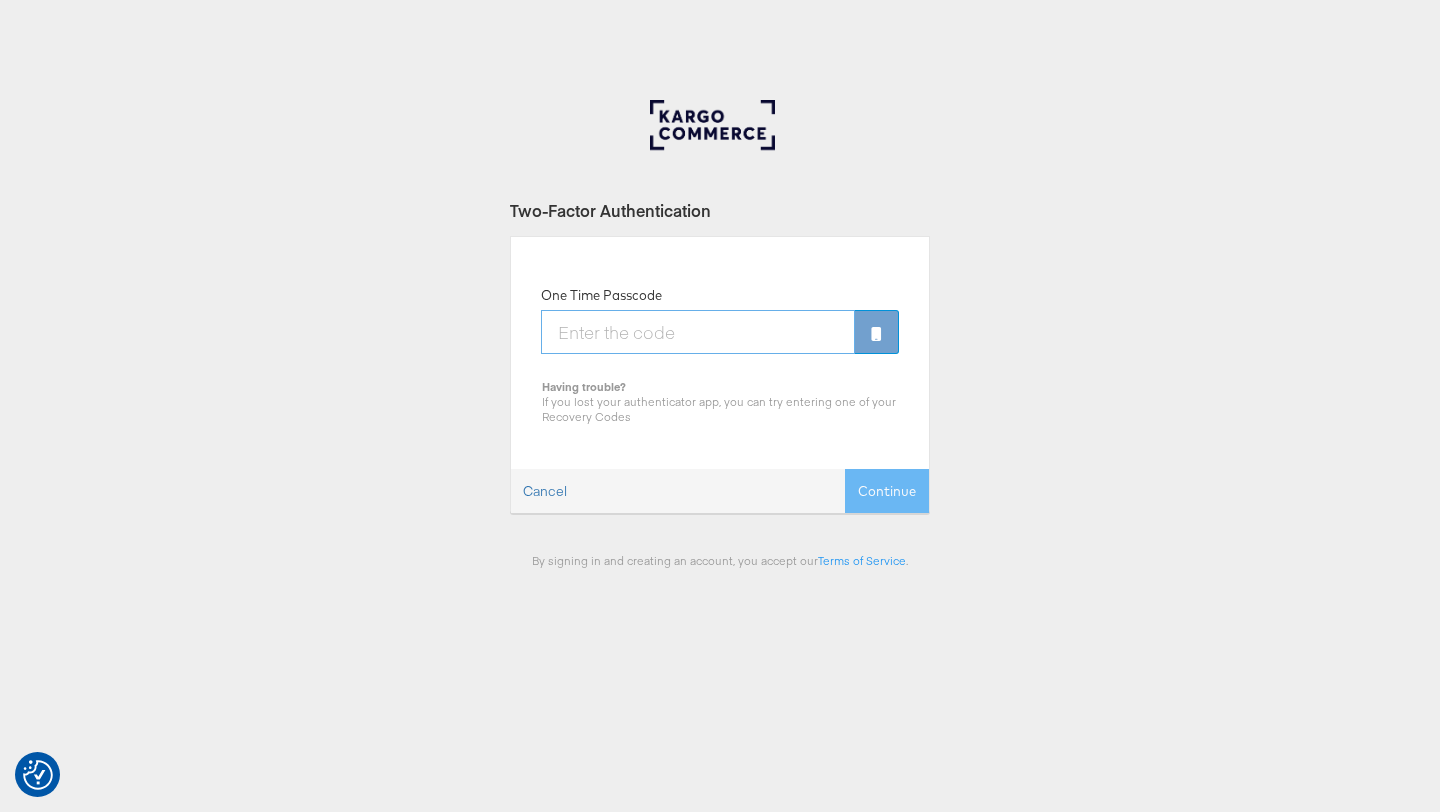 click on "One Time Passcode" at bounding box center [698, 332] 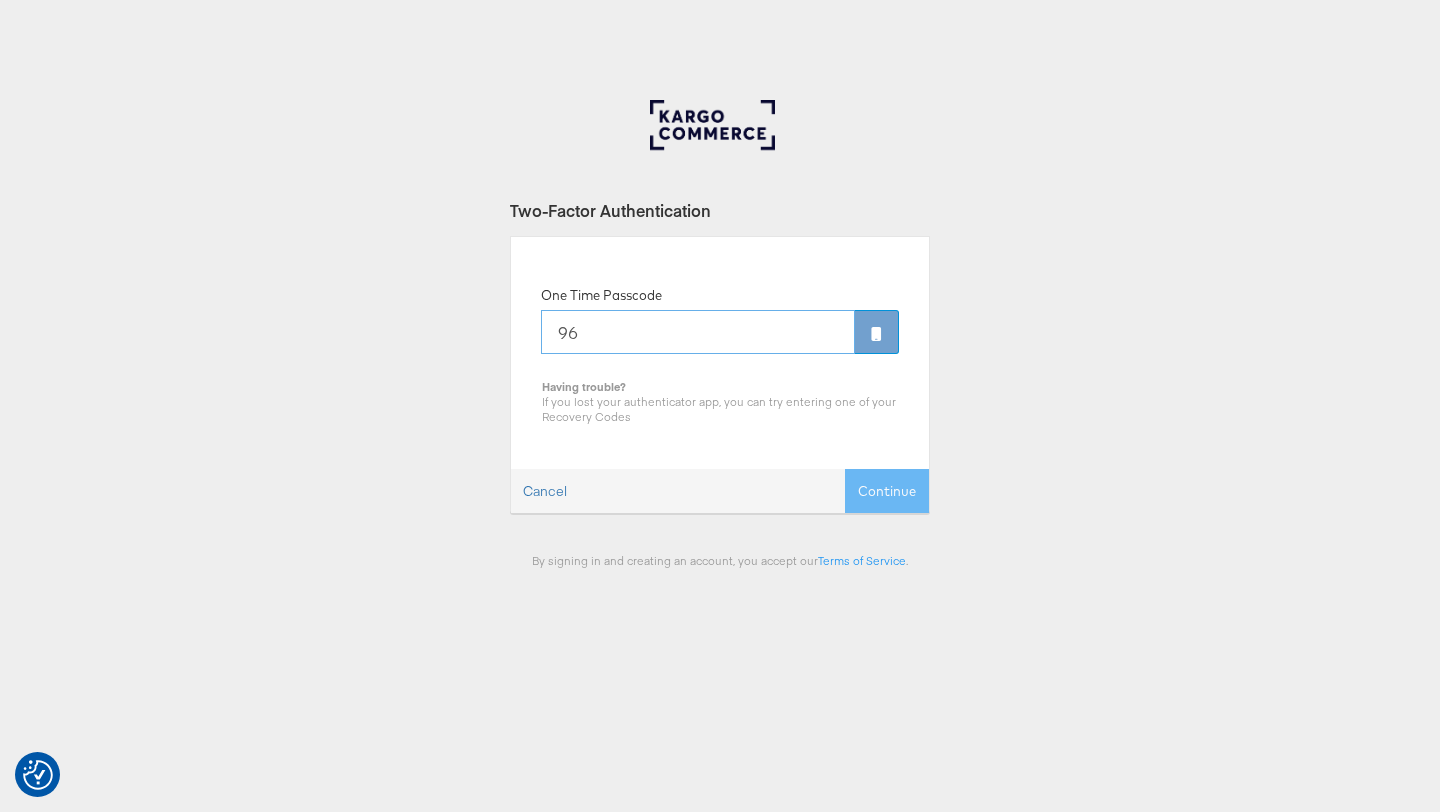 type on "9" 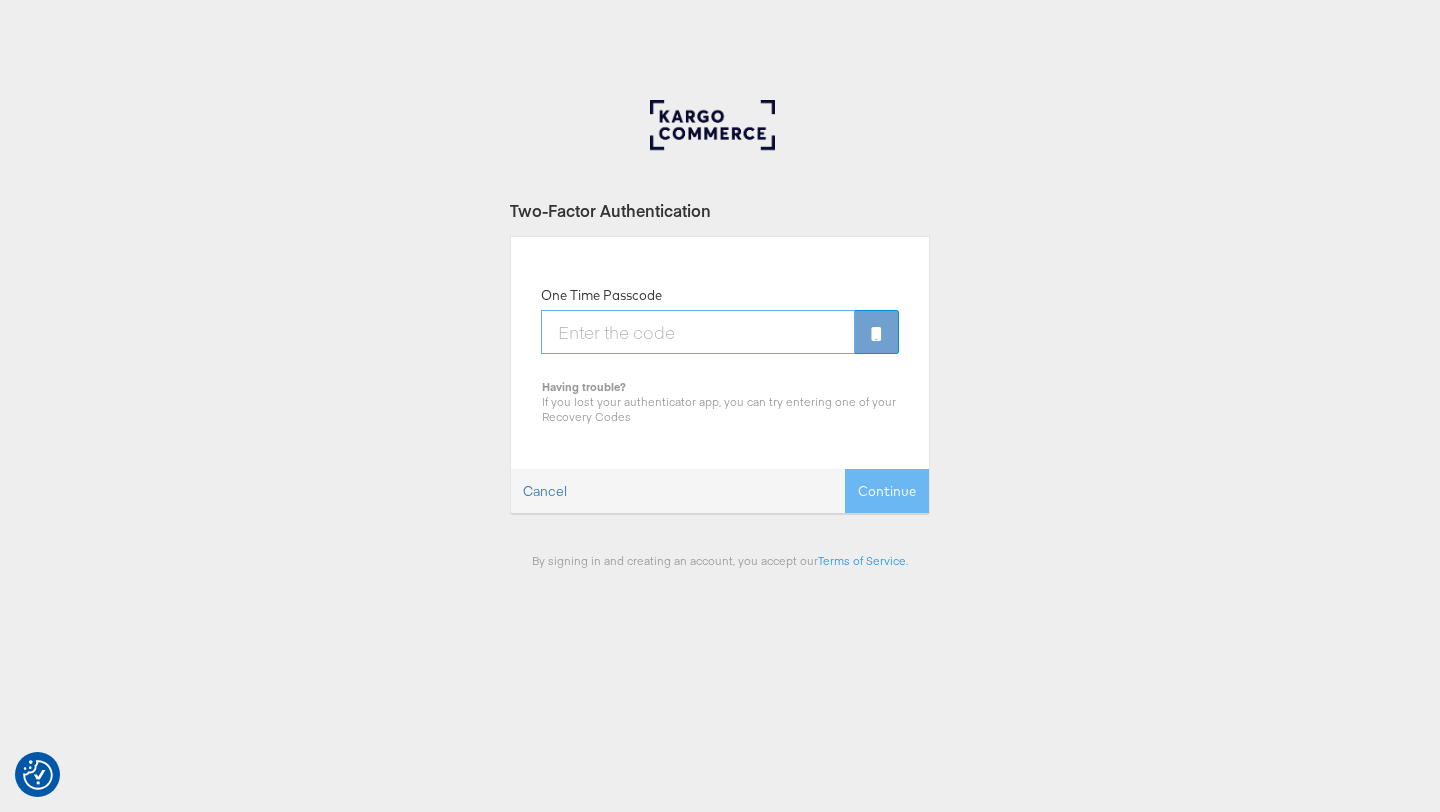 click on "One Time Passcode" at bounding box center [698, 332] 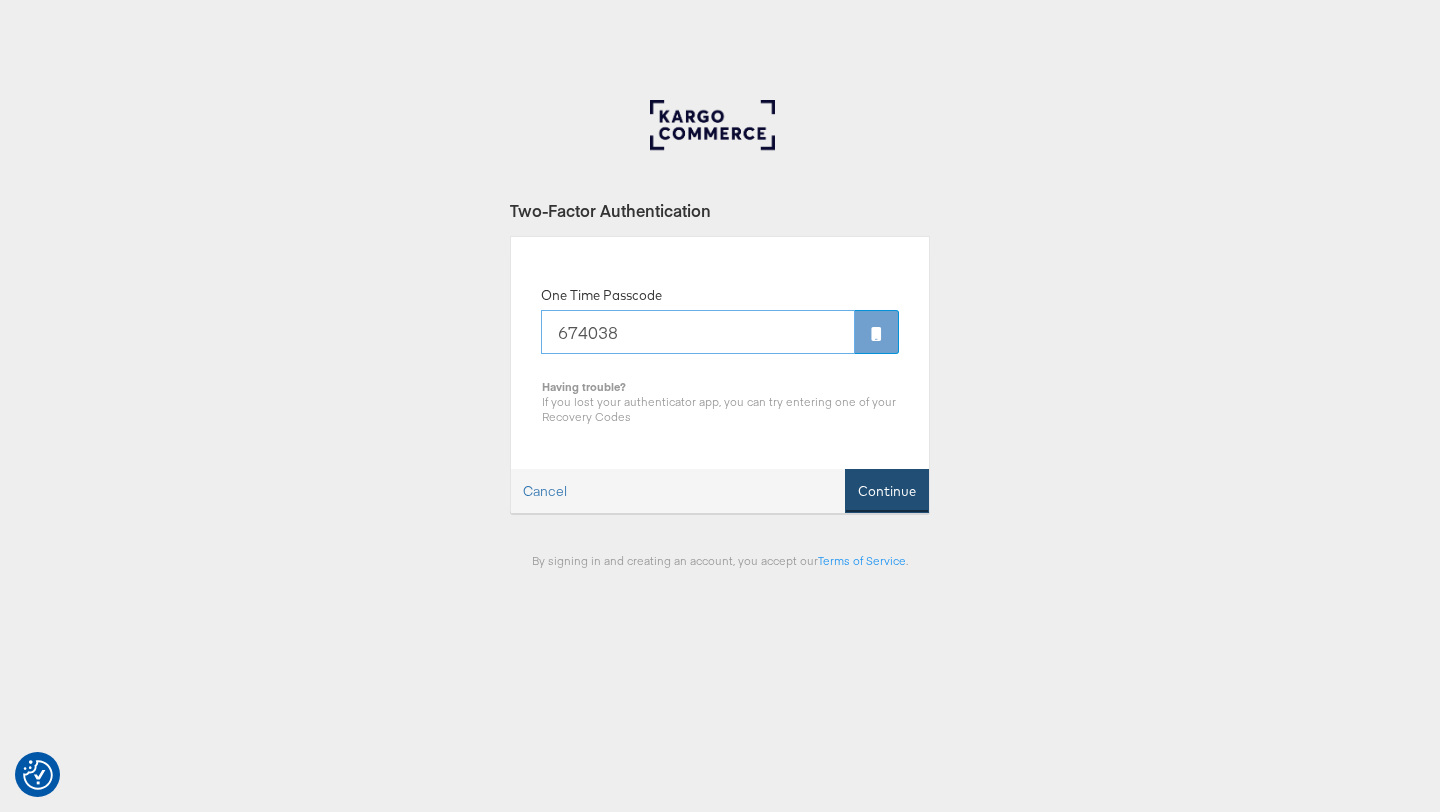 type on "674038" 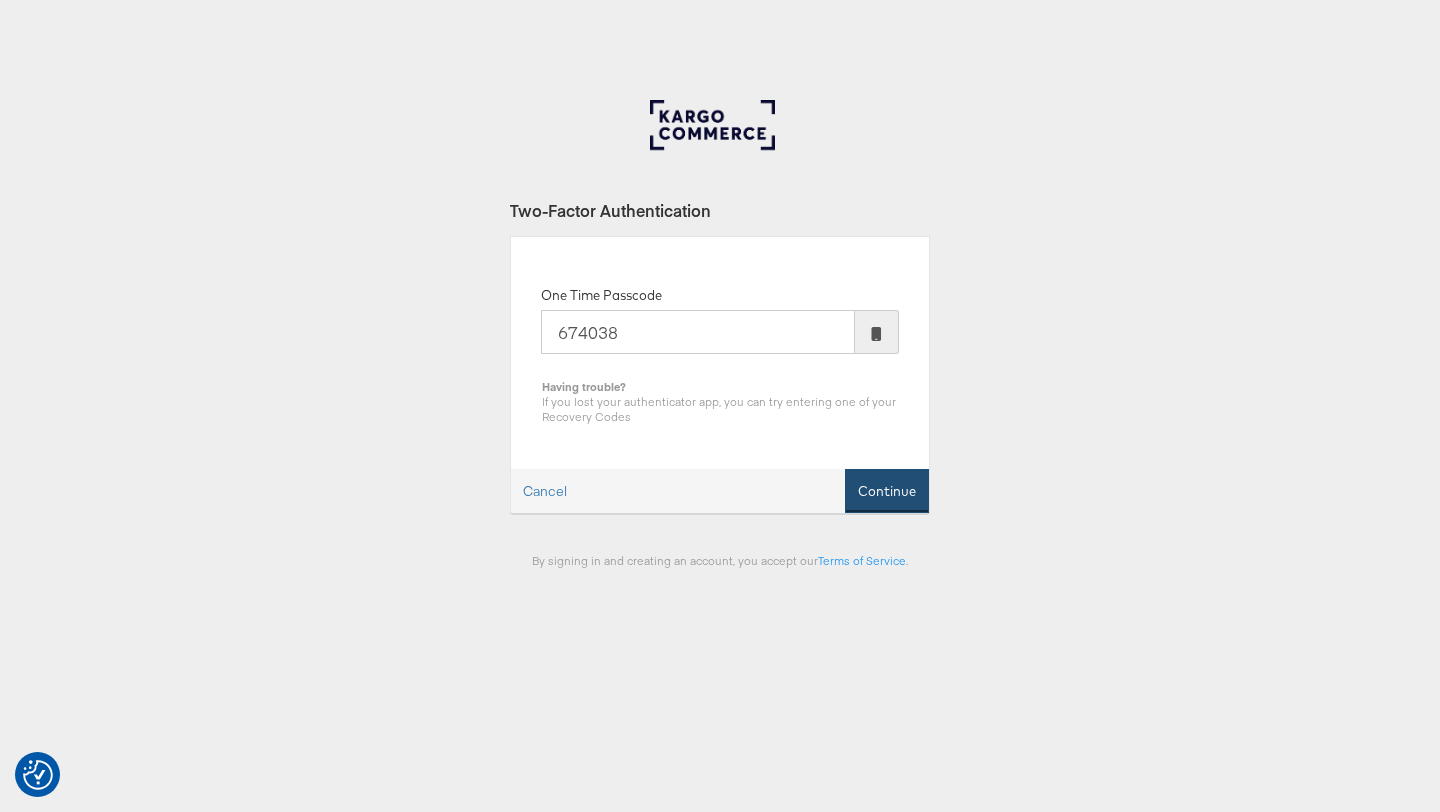click on "Continue" at bounding box center (887, 491) 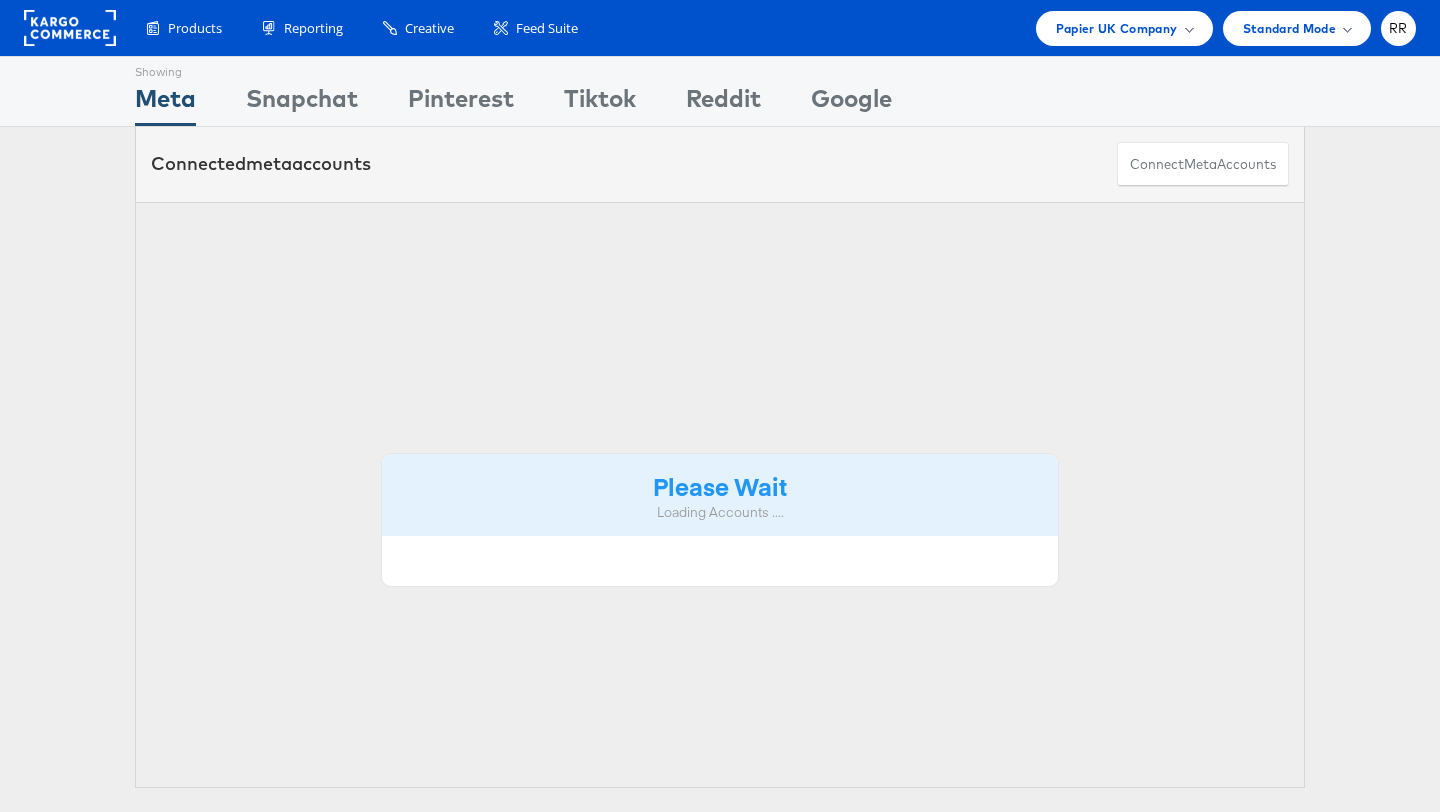 scroll, scrollTop: 0, scrollLeft: 0, axis: both 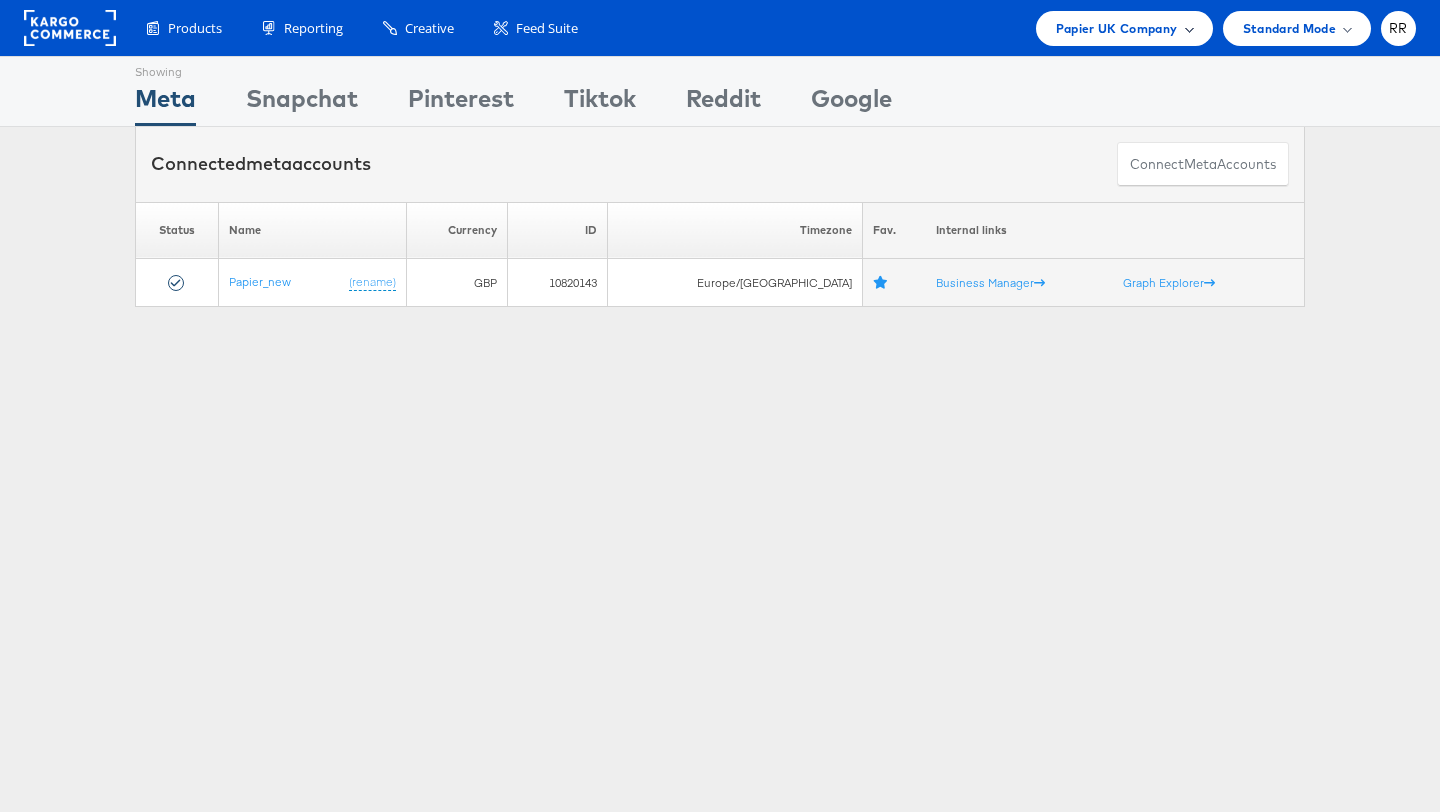 click on "Papier UK  Company" at bounding box center (1117, 28) 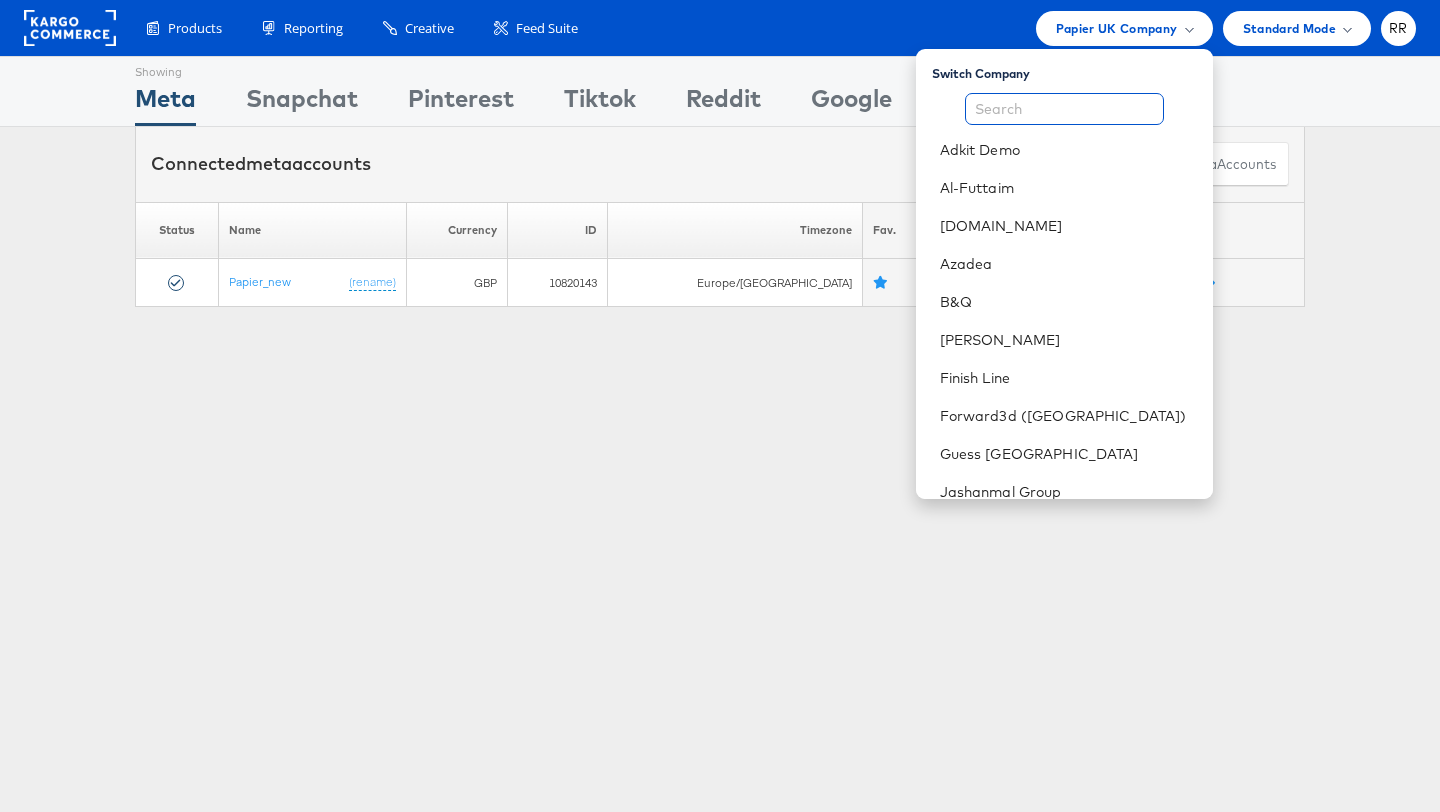 click at bounding box center (1064, 109) 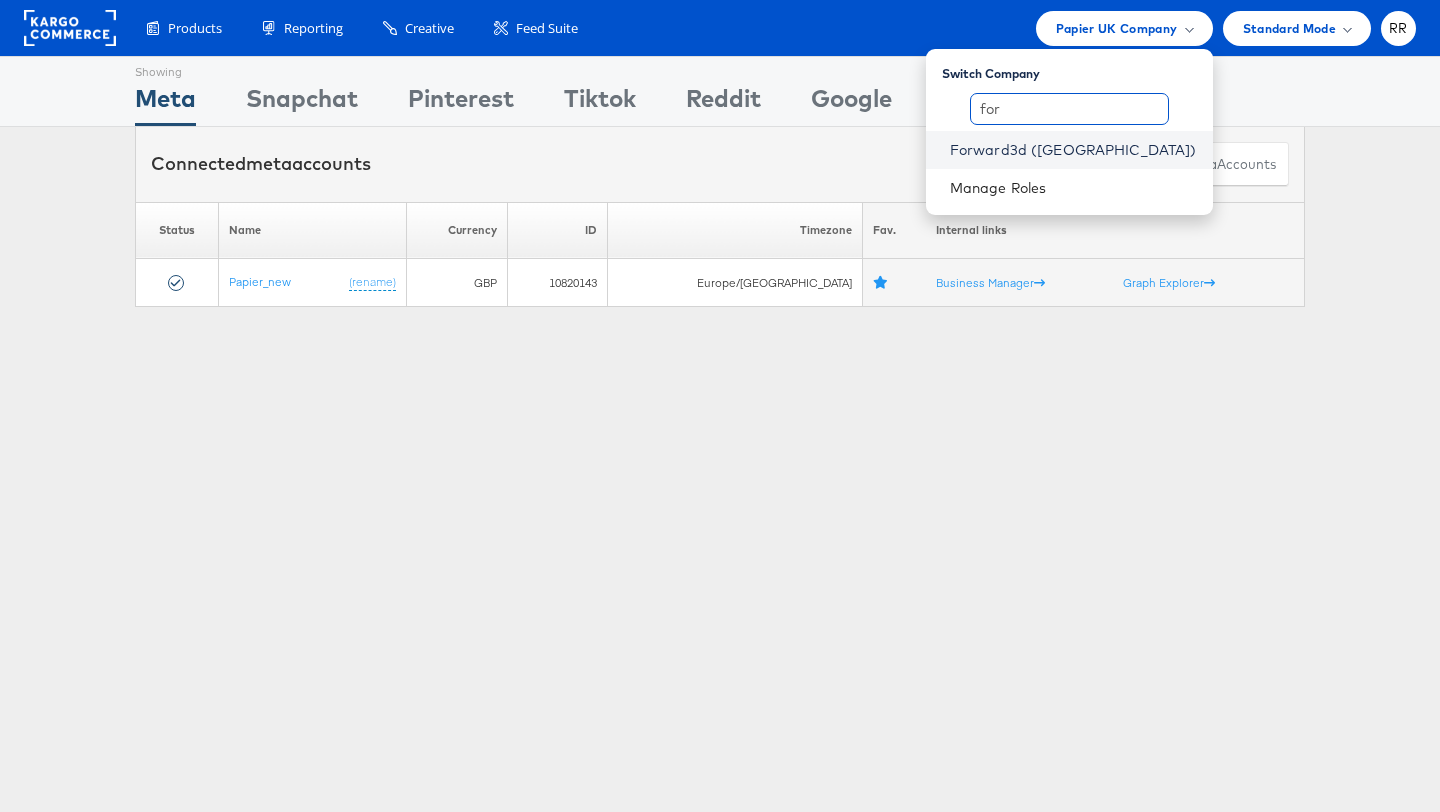 type on "for" 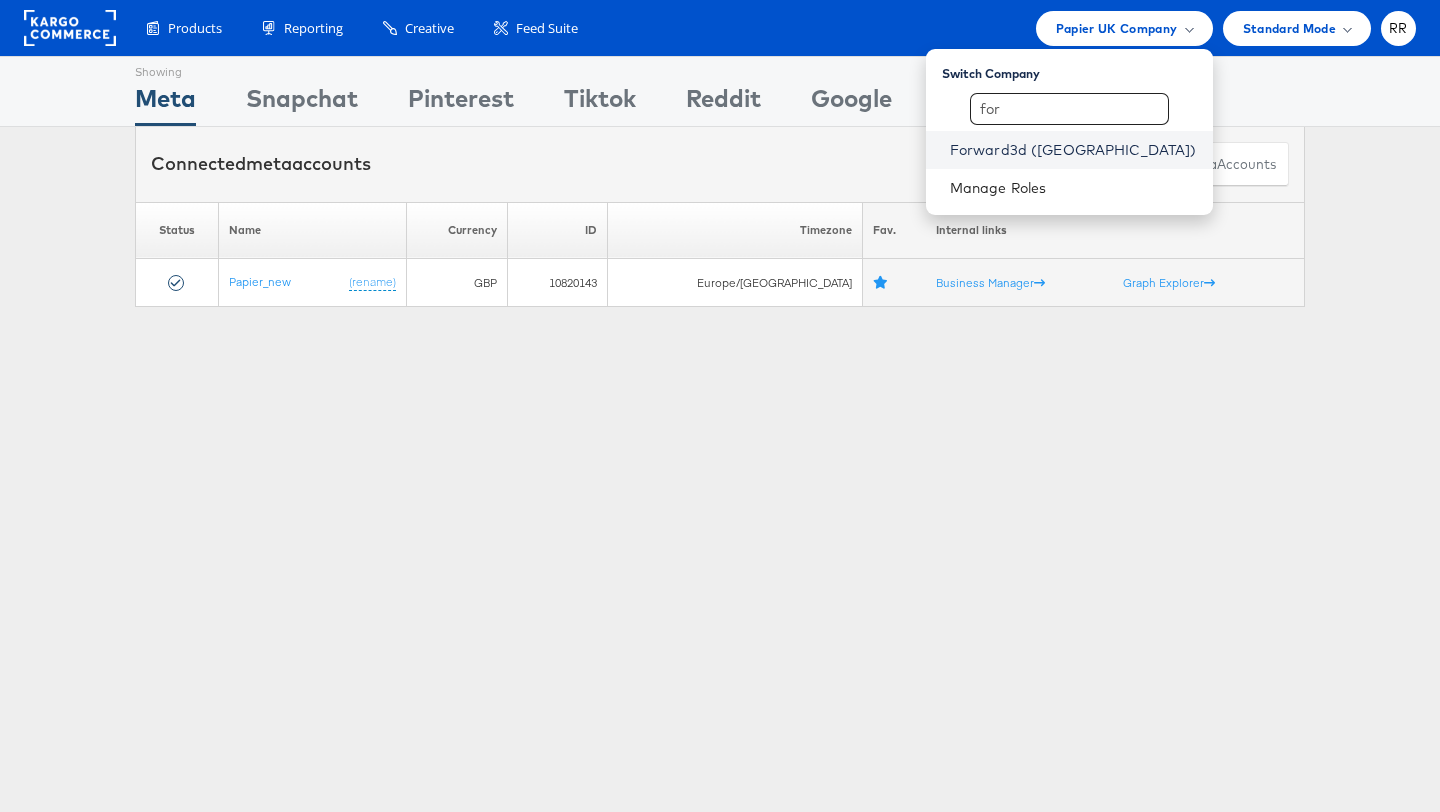 click on "Forward3d (UAE)" at bounding box center (1073, 150) 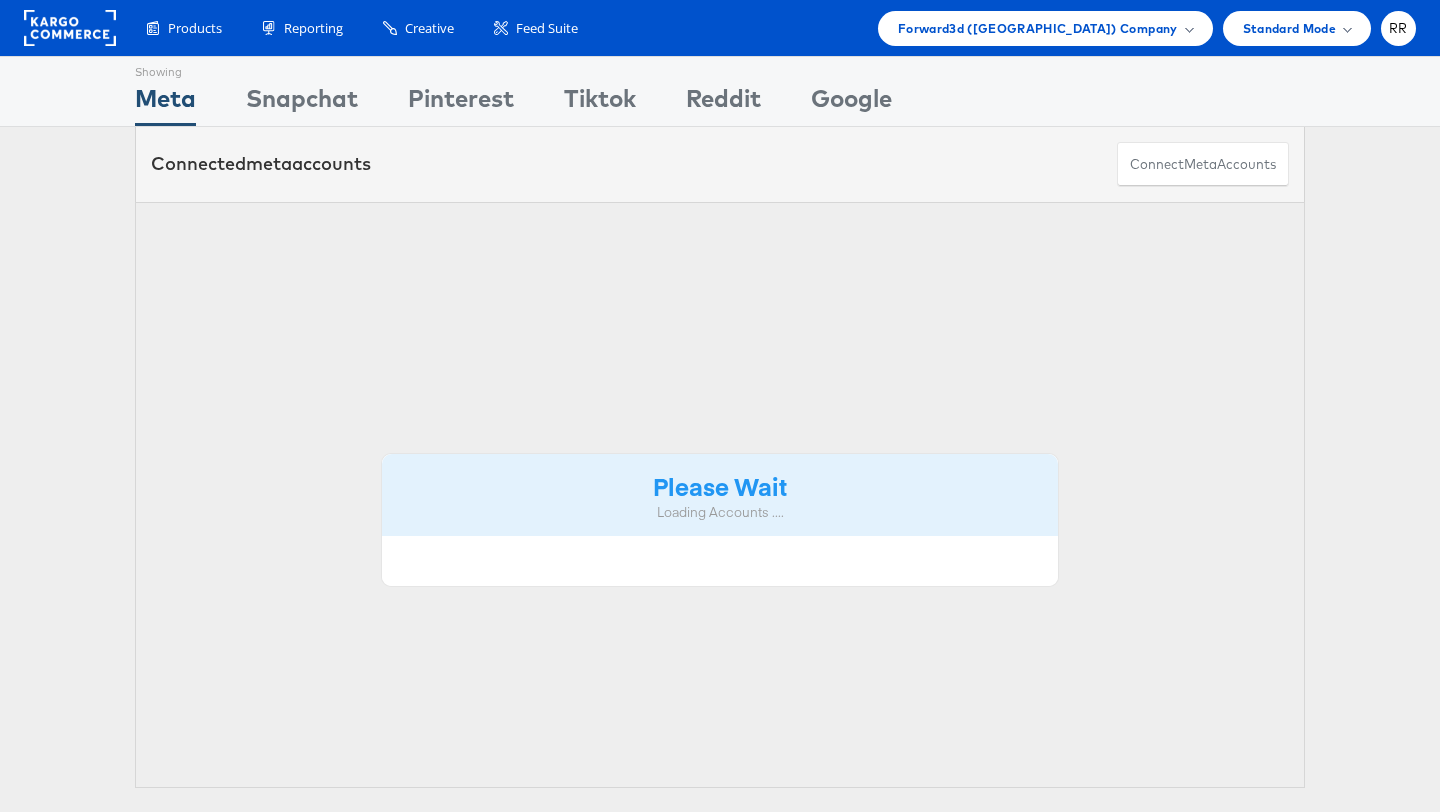 scroll, scrollTop: 0, scrollLeft: 0, axis: both 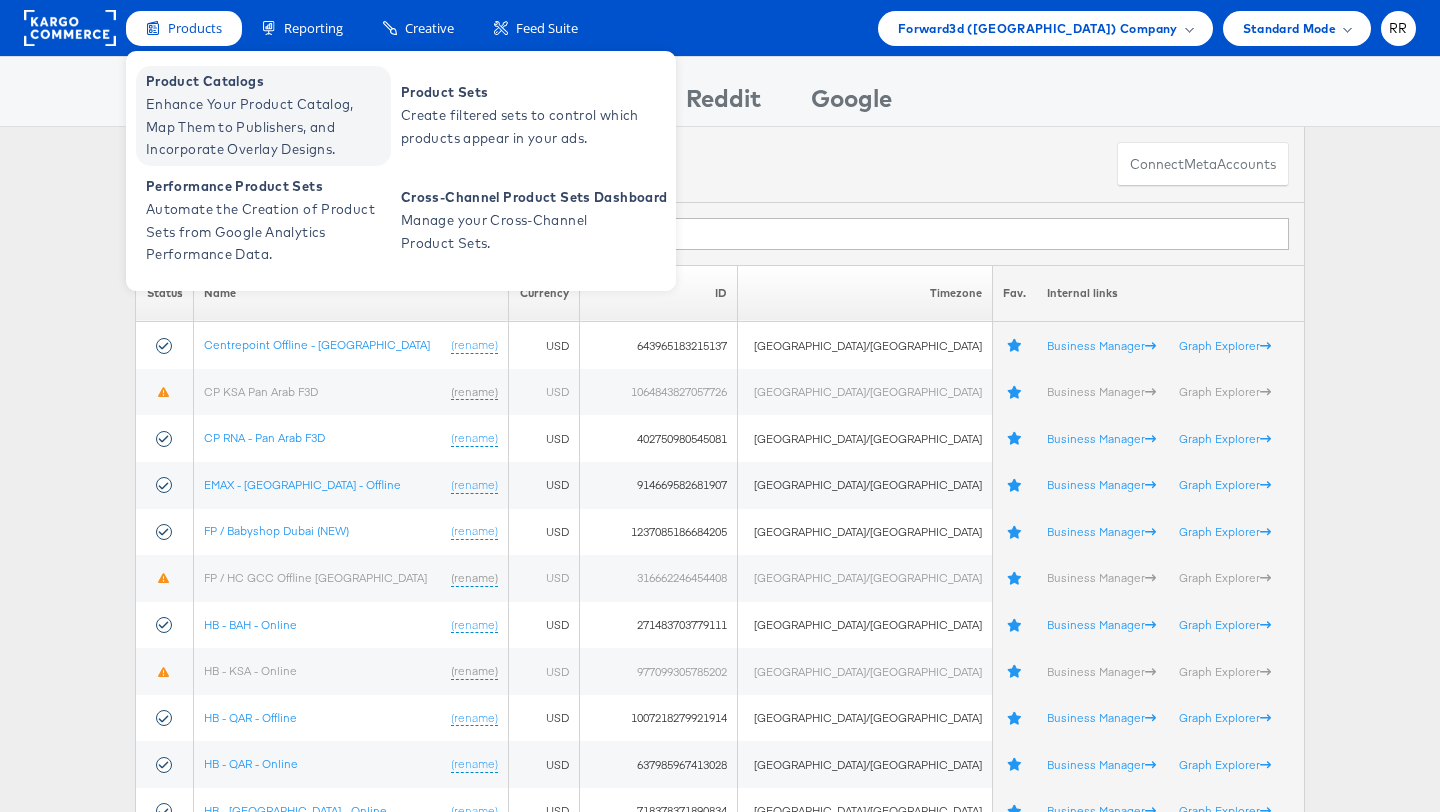 click on "Enhance Your Product Catalog, Map Them to Publishers, and Incorporate Overlay Designs." at bounding box center [266, 127] 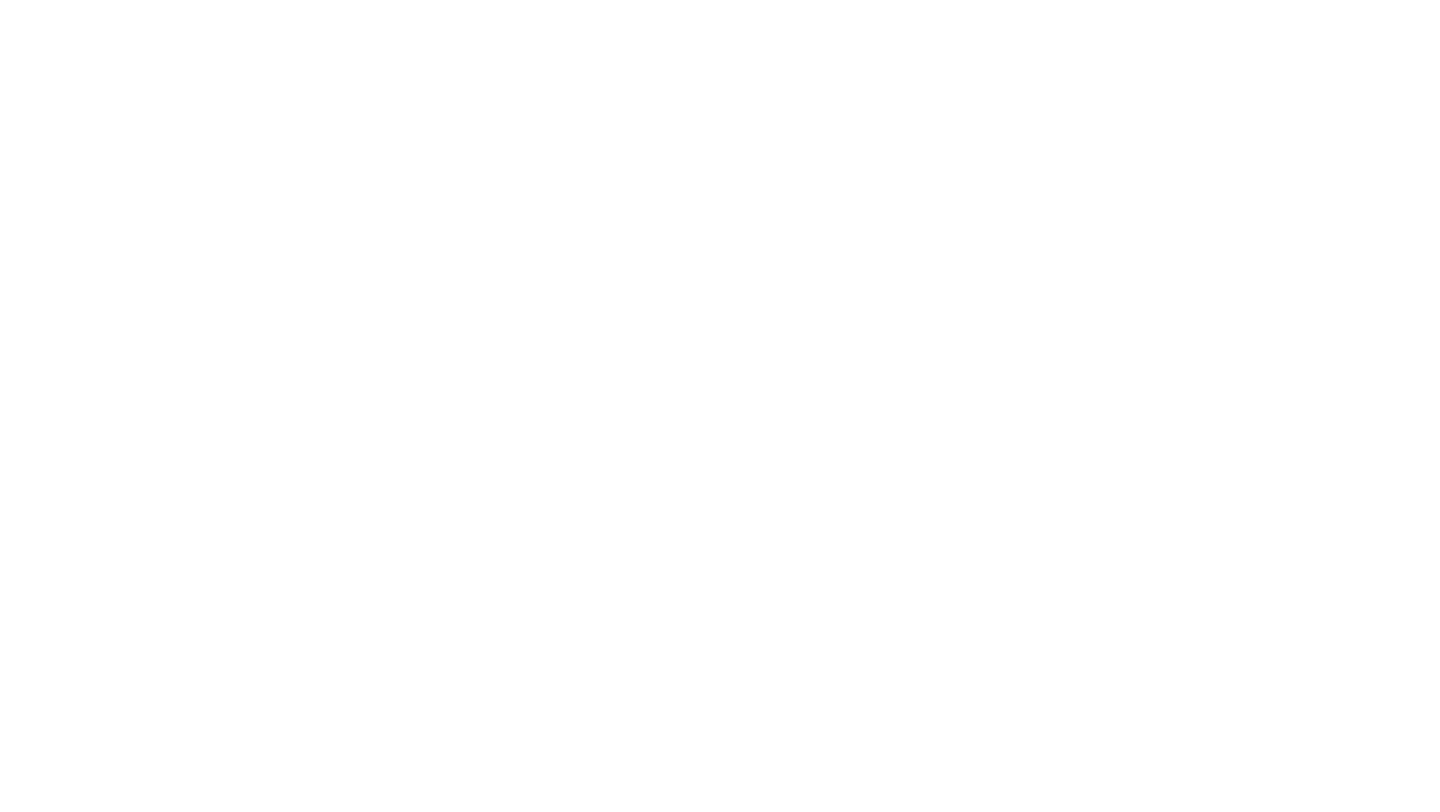 scroll, scrollTop: 0, scrollLeft: 0, axis: both 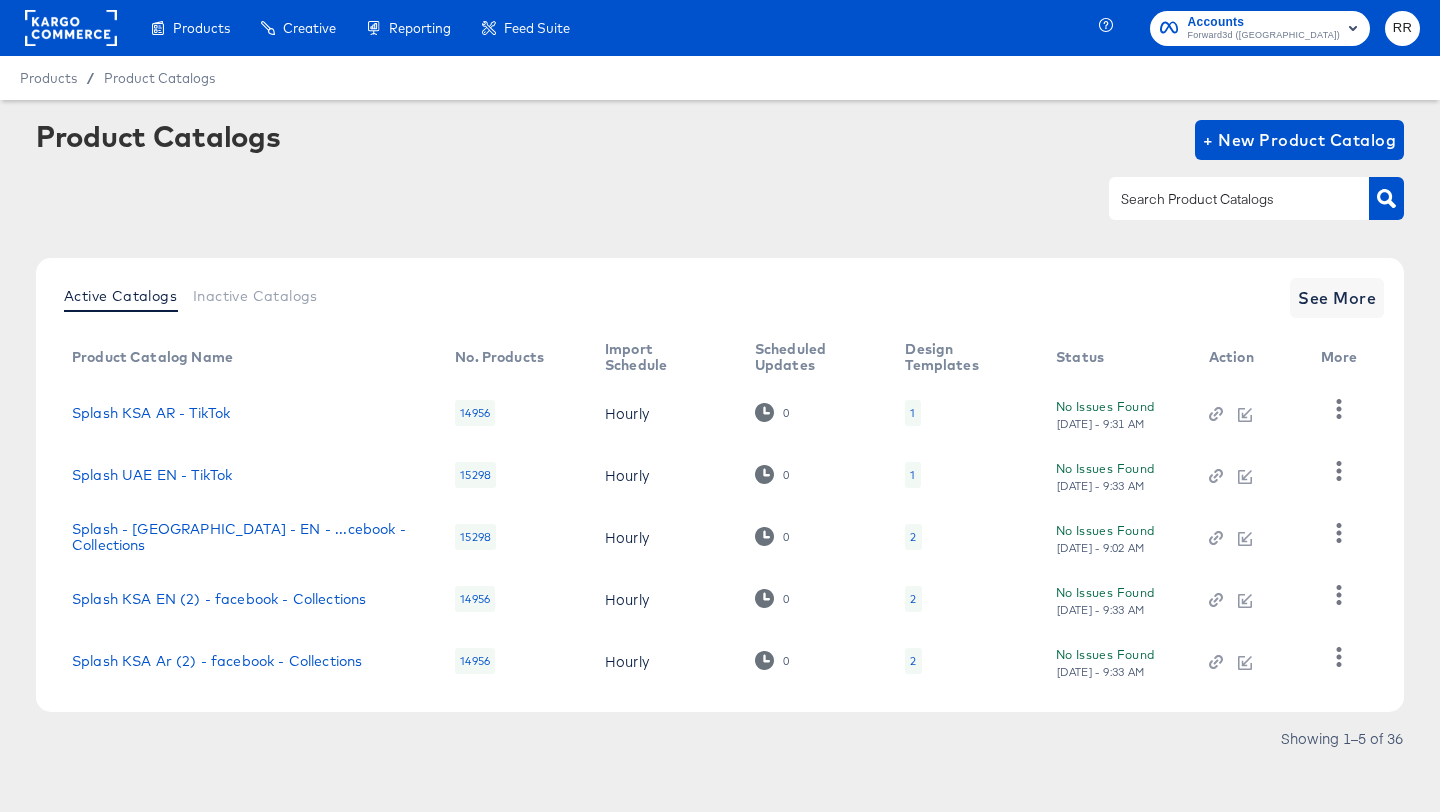 click at bounding box center [1223, 199] 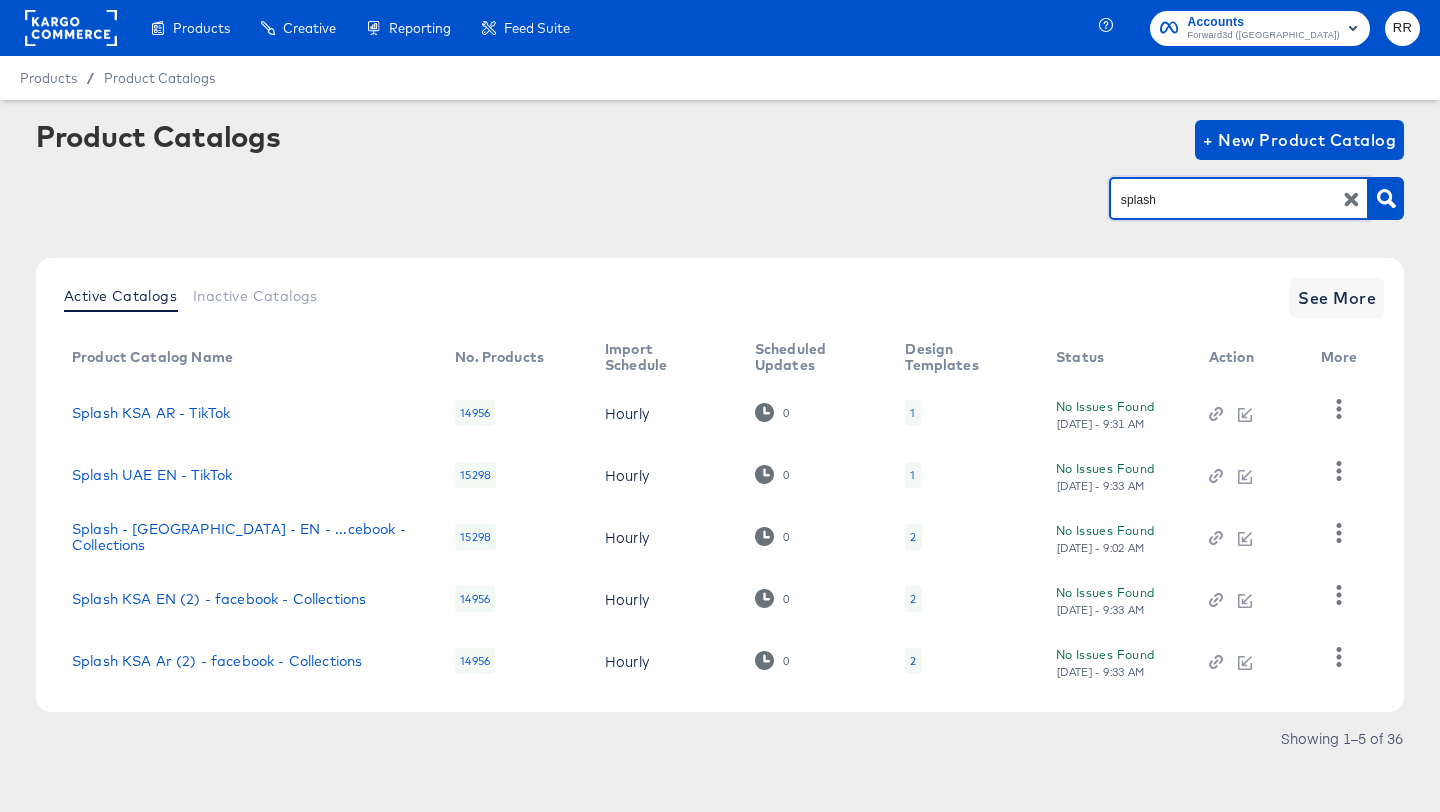 type on "splash" 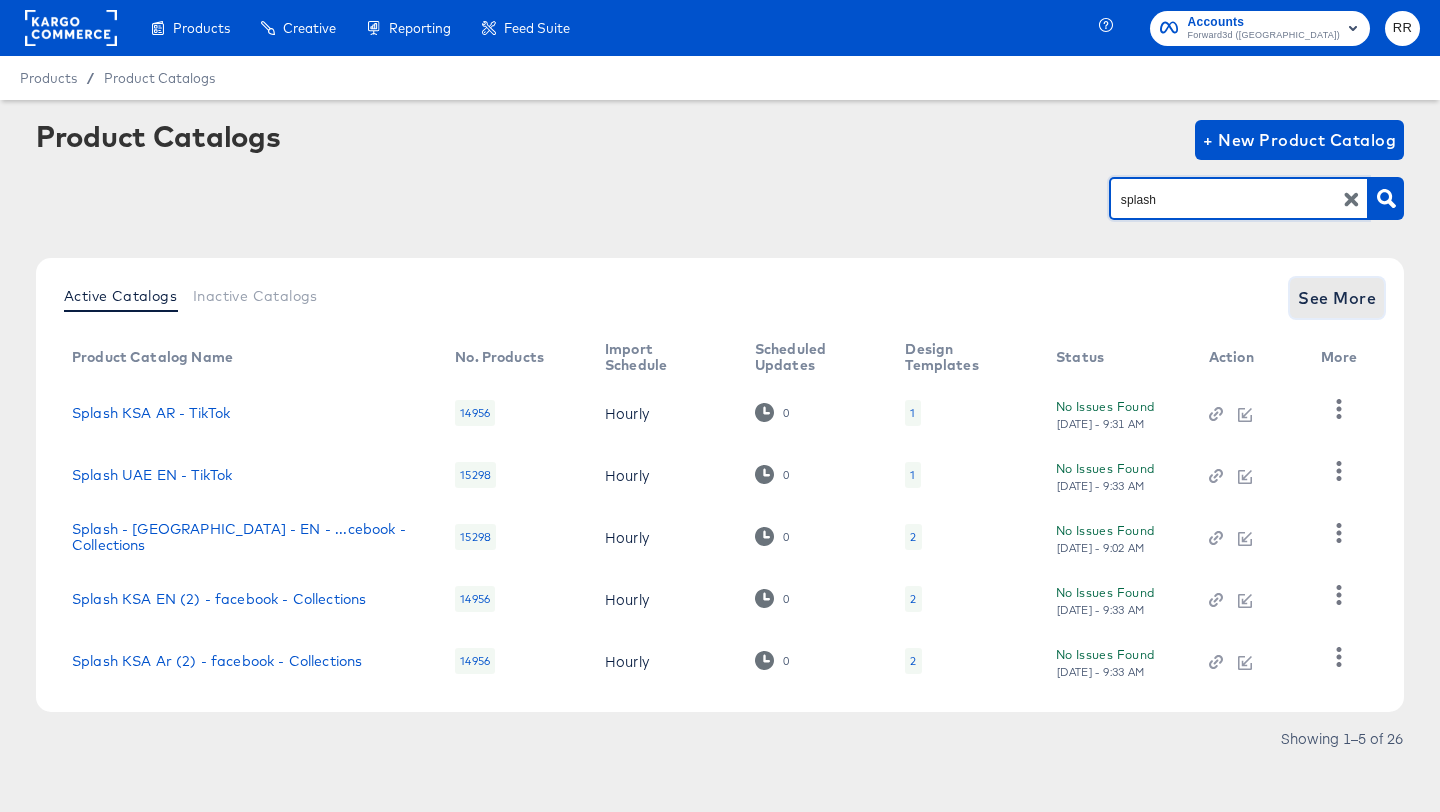 click on "See More" at bounding box center (1337, 298) 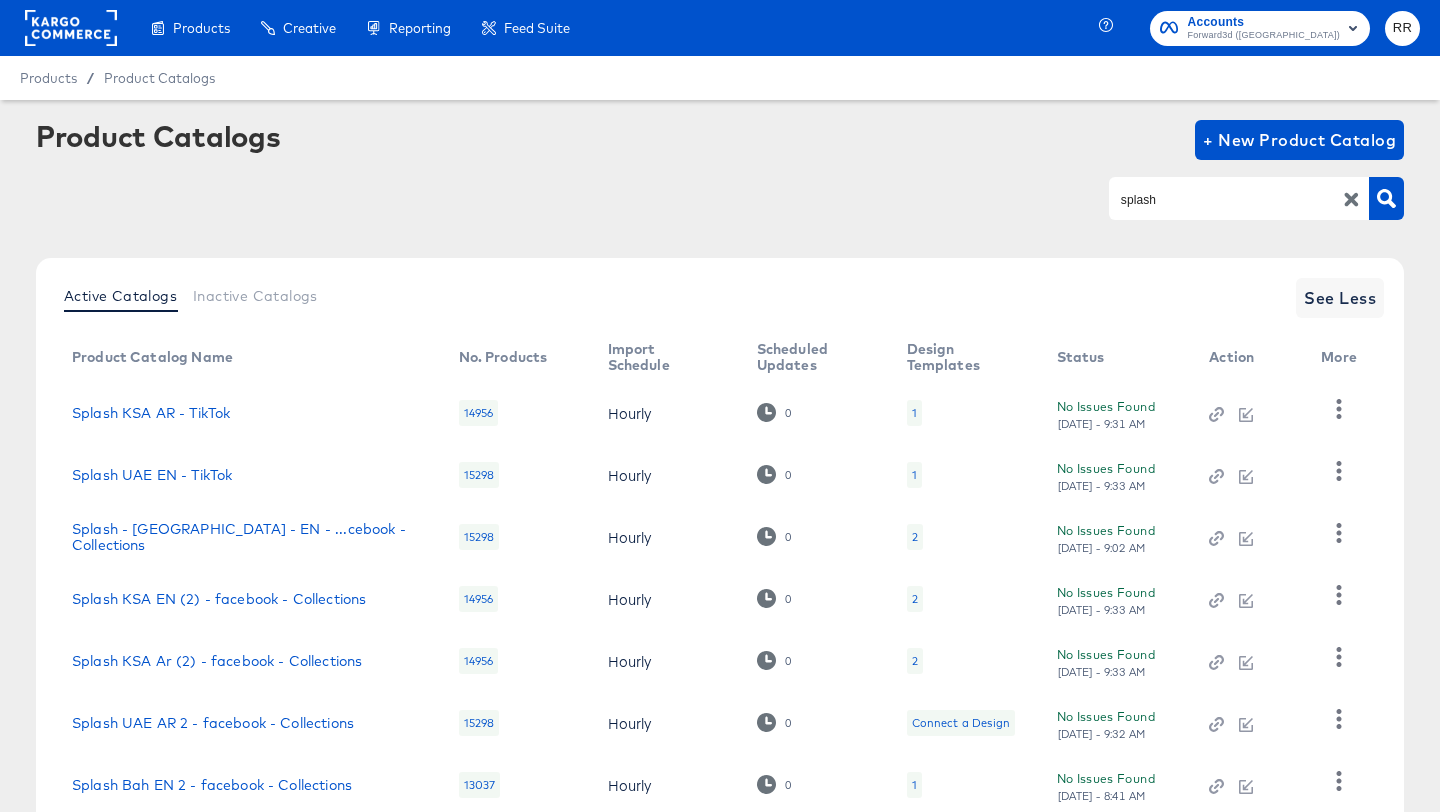 scroll, scrollTop: 322, scrollLeft: 0, axis: vertical 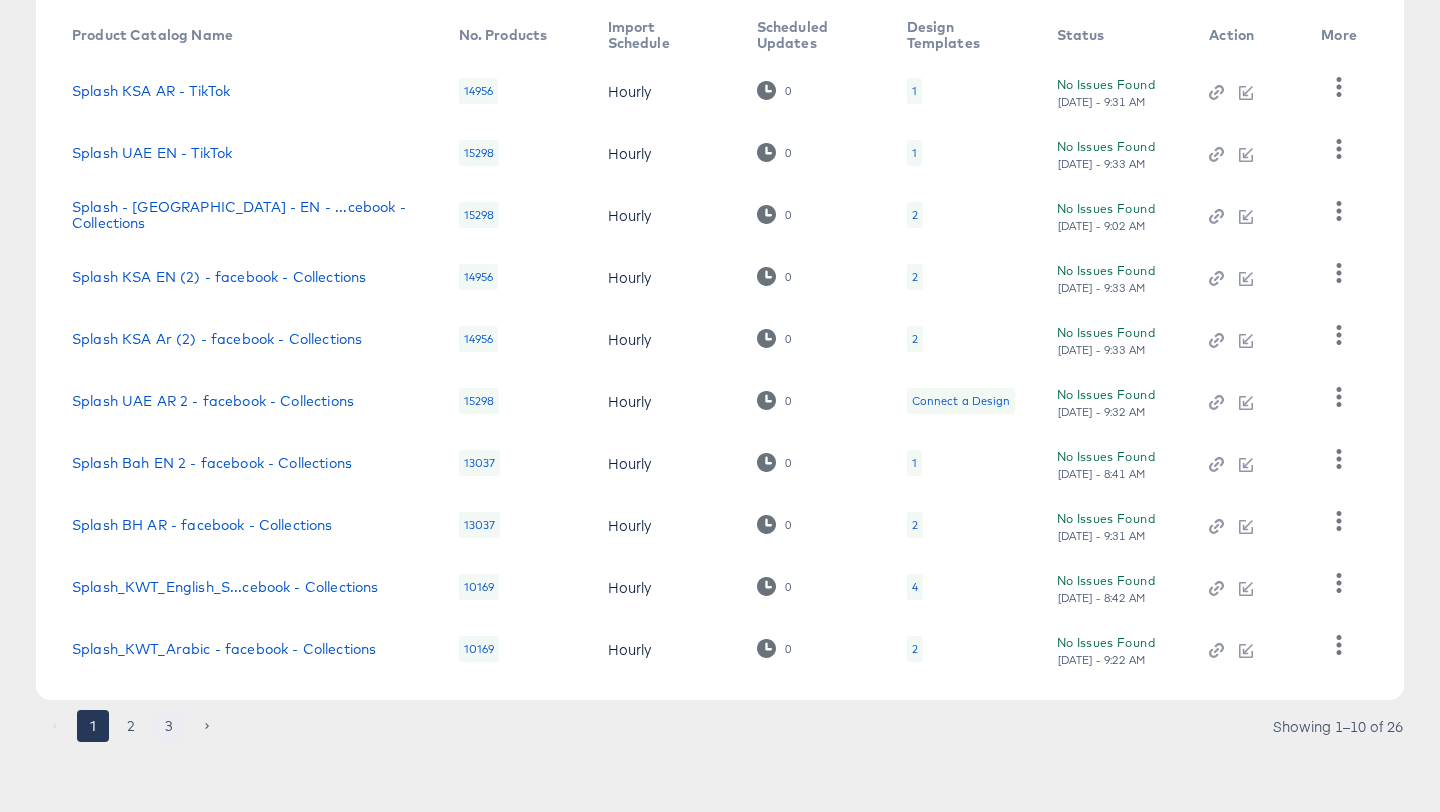 click on "3" at bounding box center [169, 726] 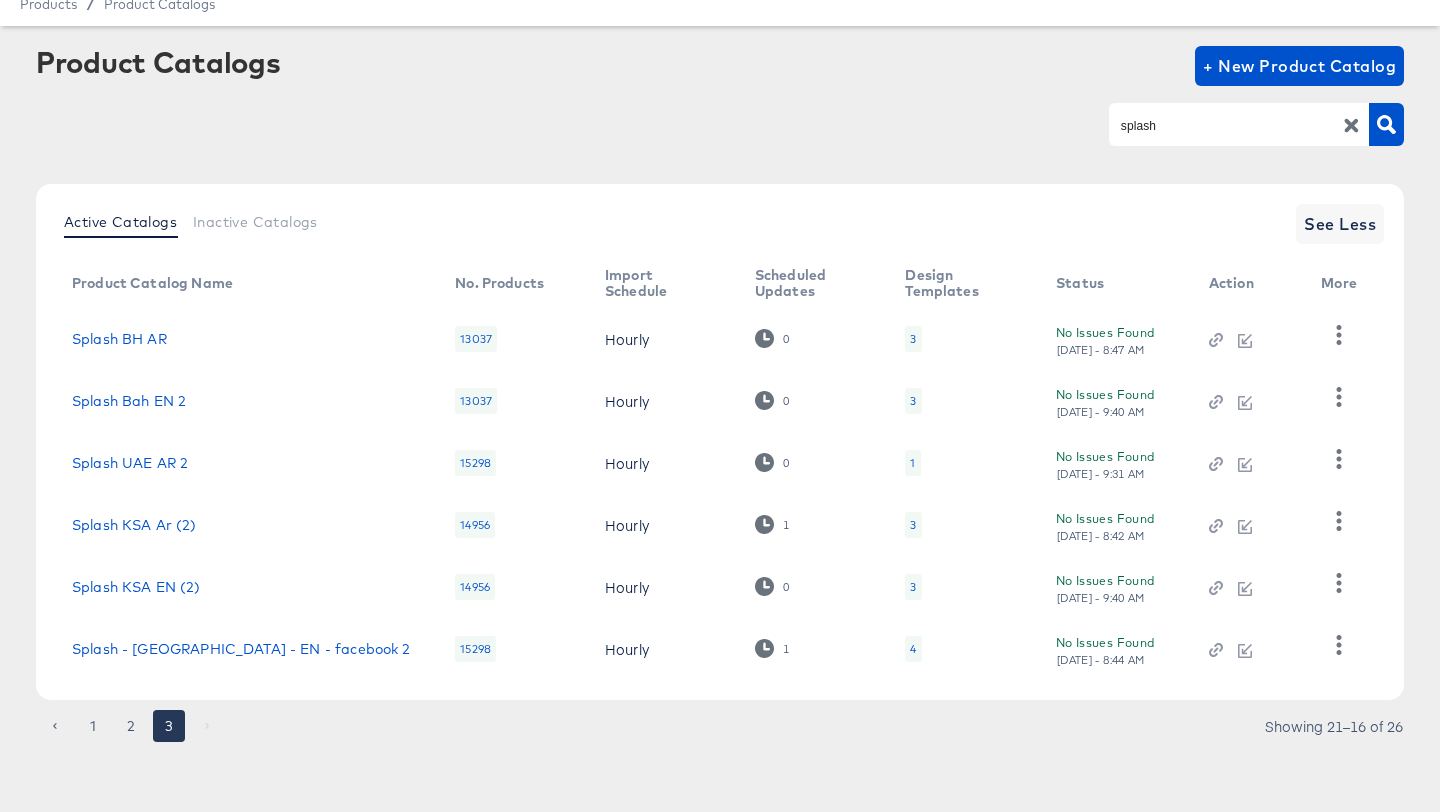 scroll, scrollTop: 74, scrollLeft: 0, axis: vertical 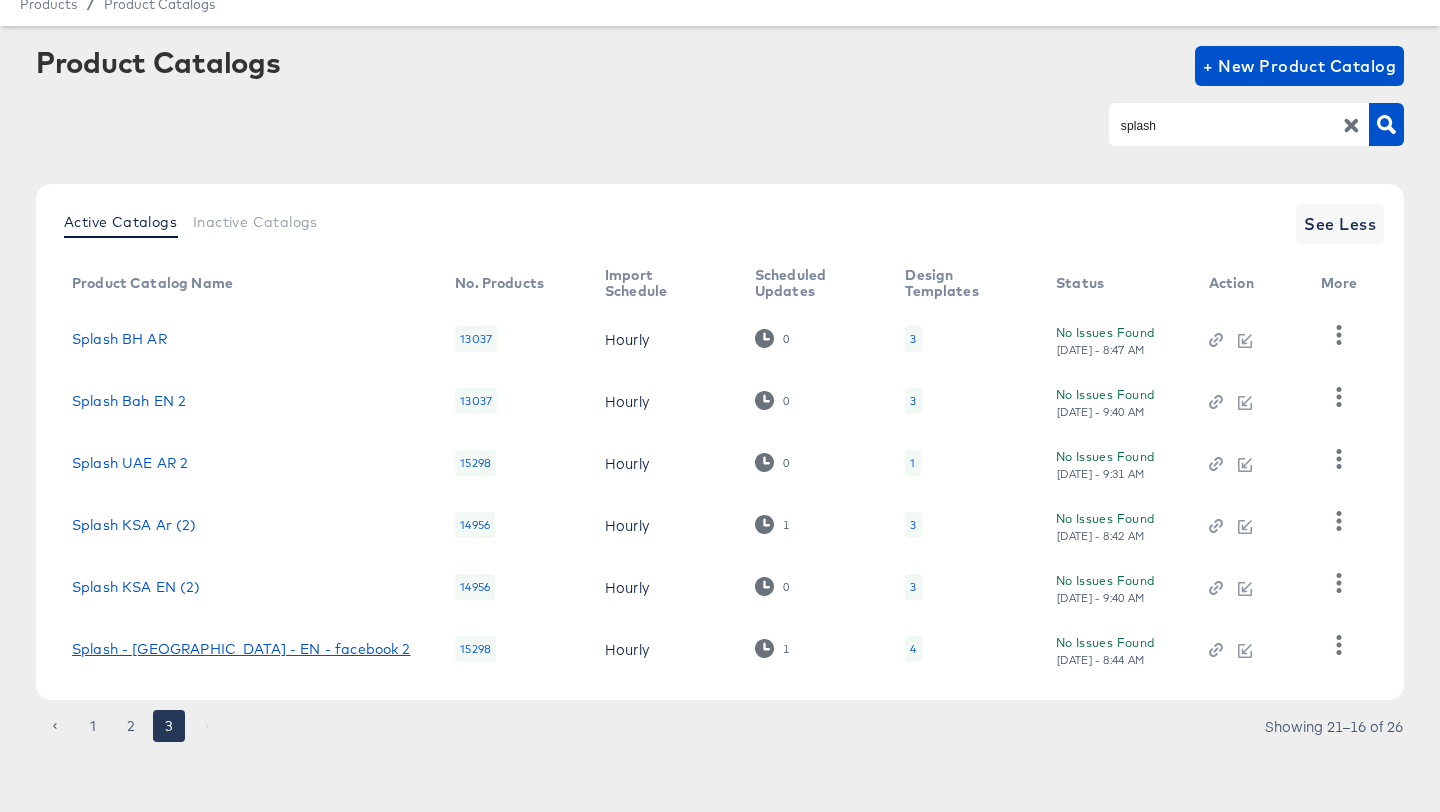 click on "Splash - UAE - EN - facebook 2" at bounding box center [241, 649] 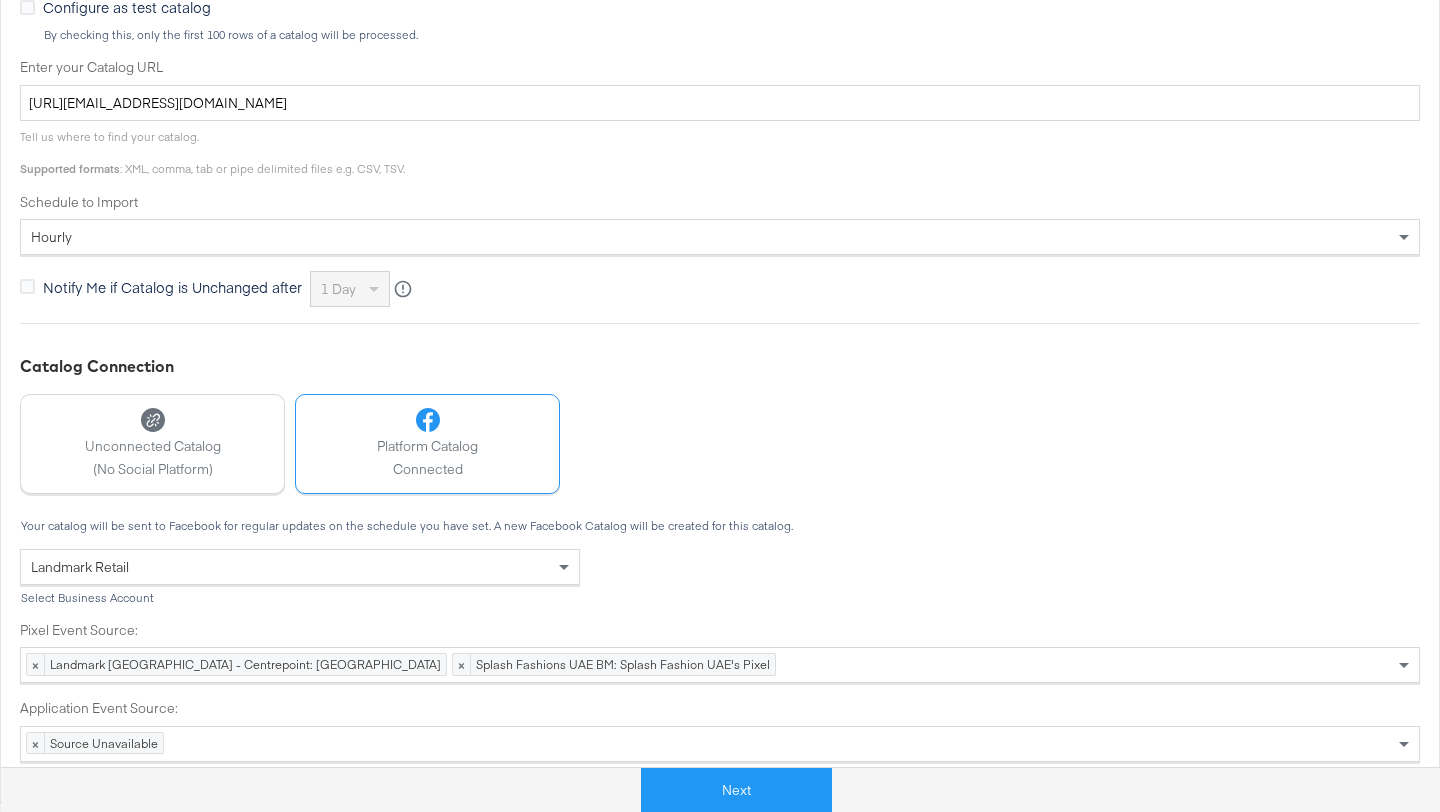 scroll, scrollTop: 685, scrollLeft: 0, axis: vertical 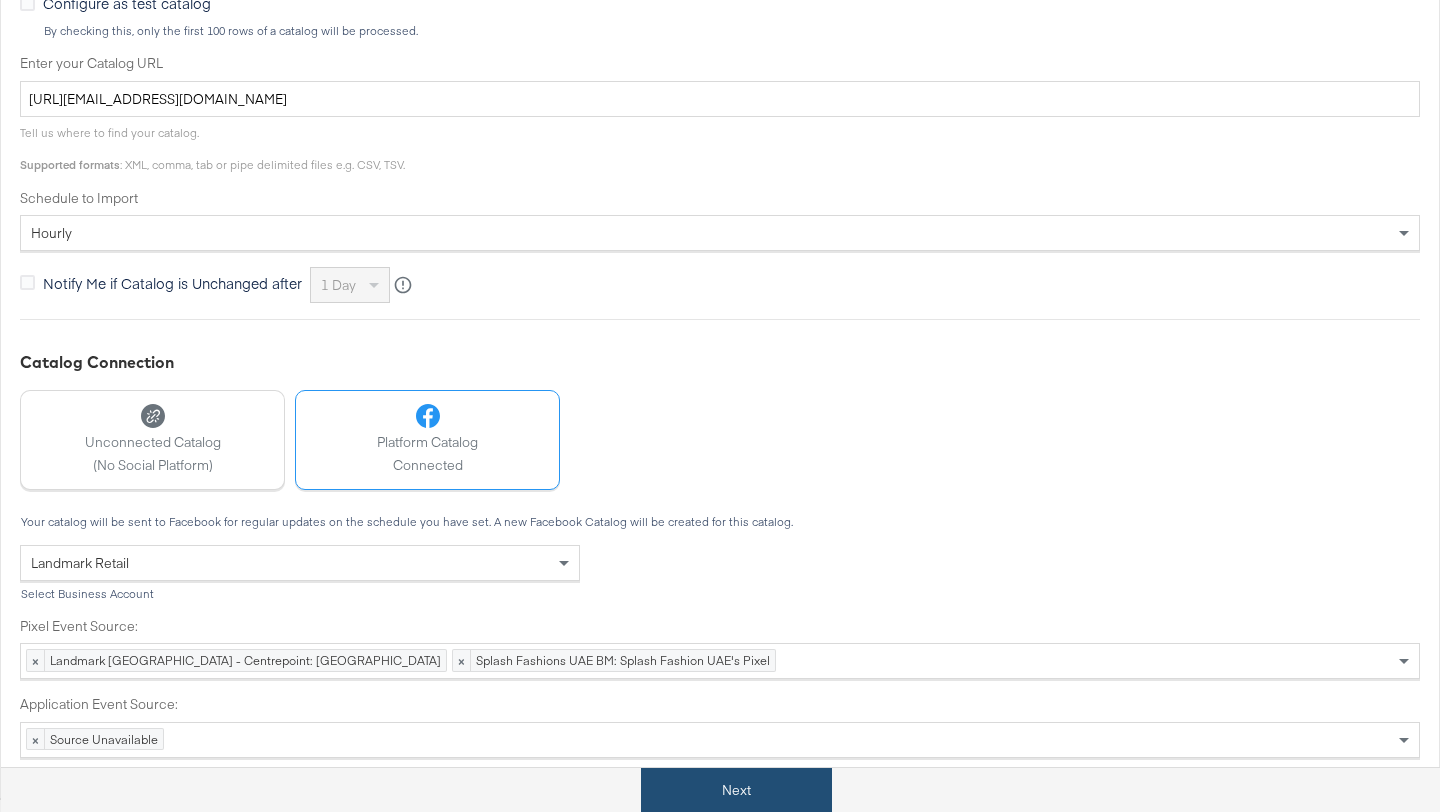 click on "Next" at bounding box center (736, 790) 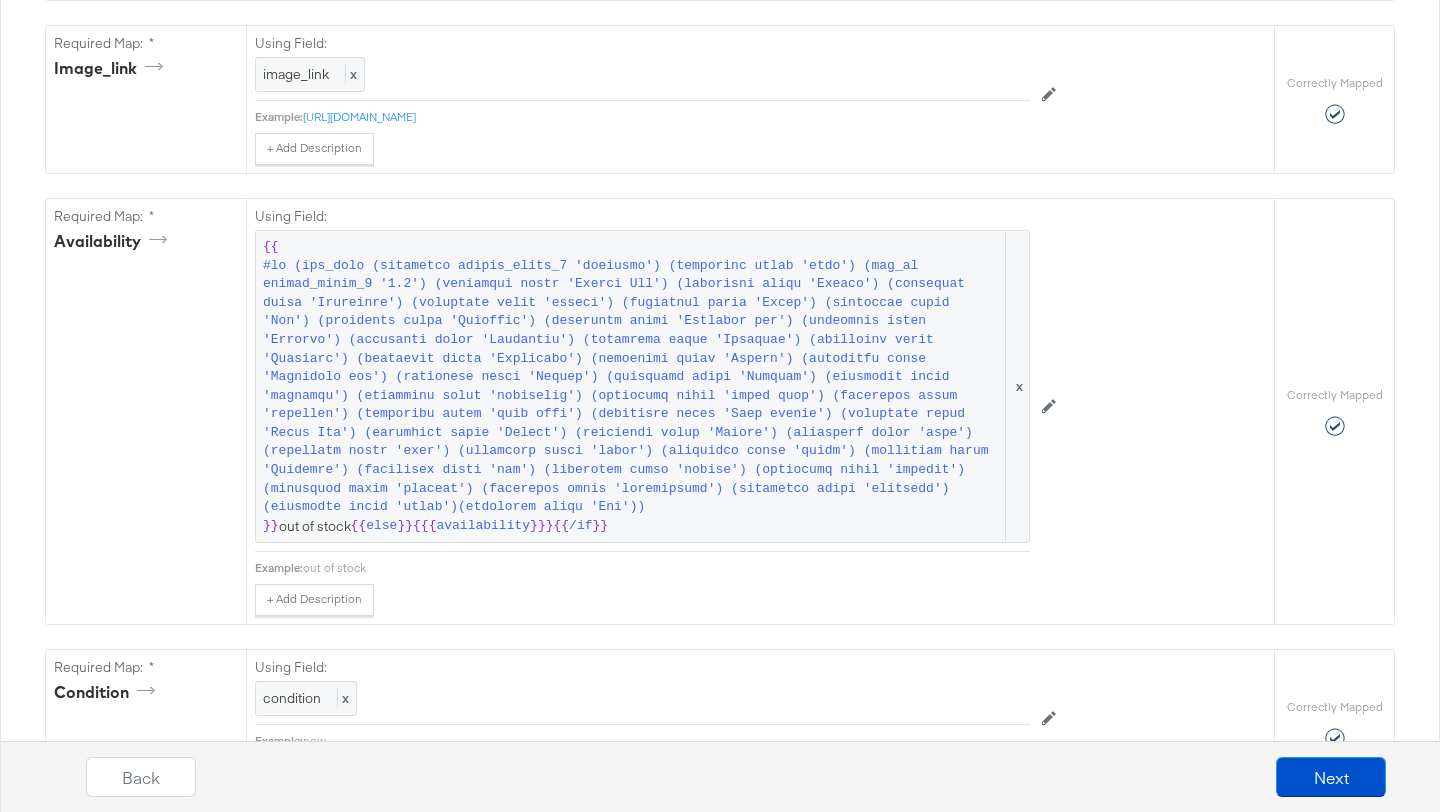 scroll, scrollTop: 1344, scrollLeft: 0, axis: vertical 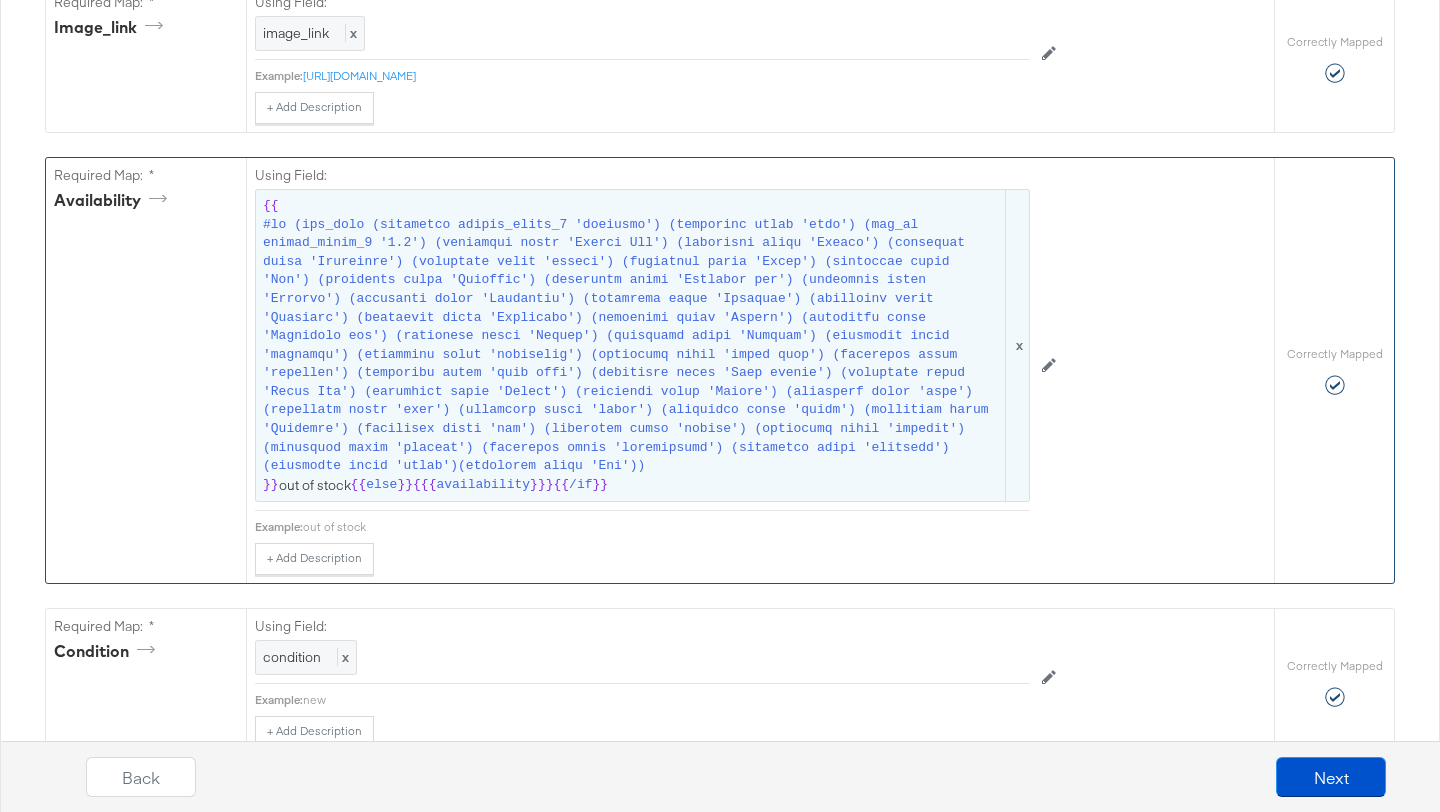 click at bounding box center [632, 346] 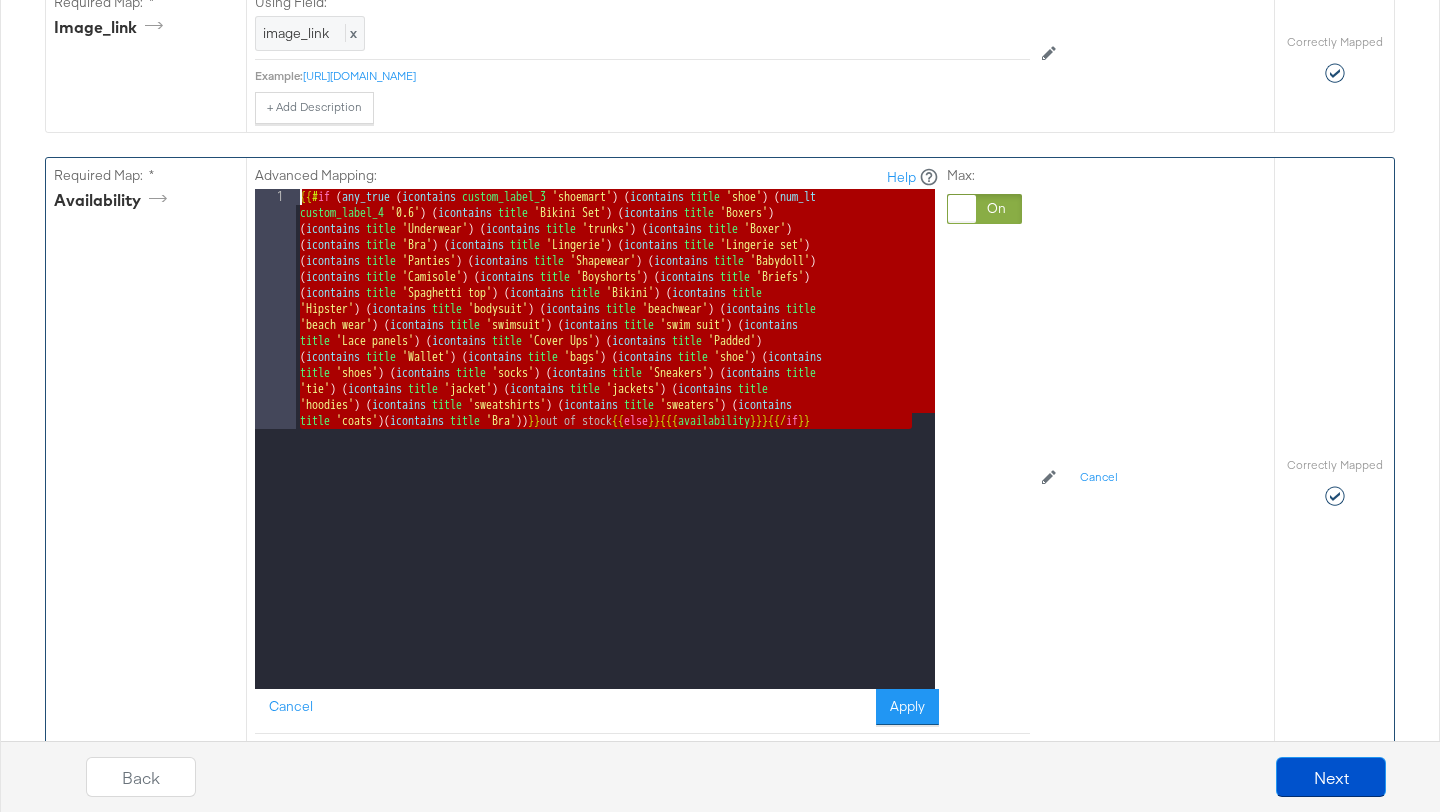 drag, startPoint x: 917, startPoint y: 424, endPoint x: 298, endPoint y: 196, distance: 659.6552 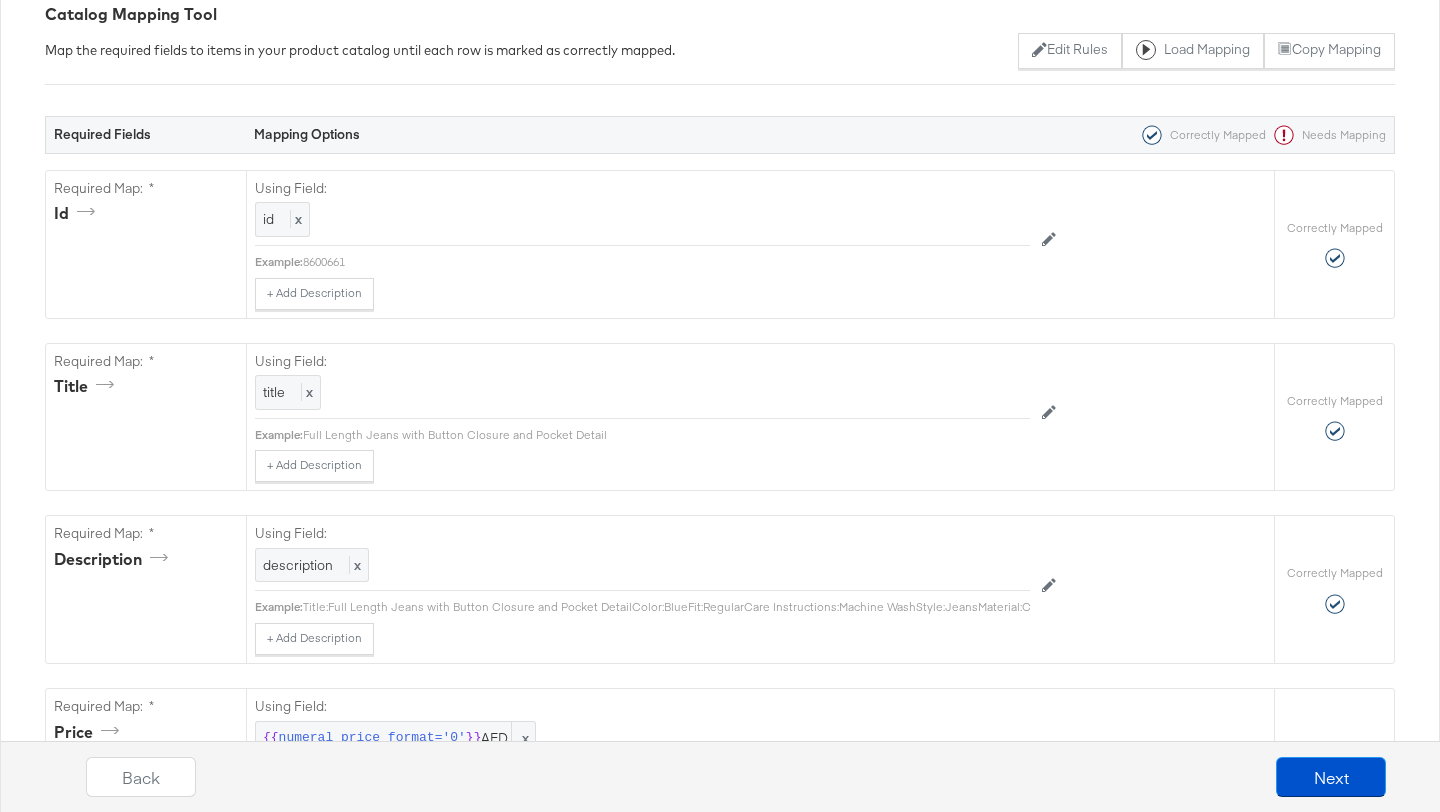 scroll, scrollTop: 0, scrollLeft: 0, axis: both 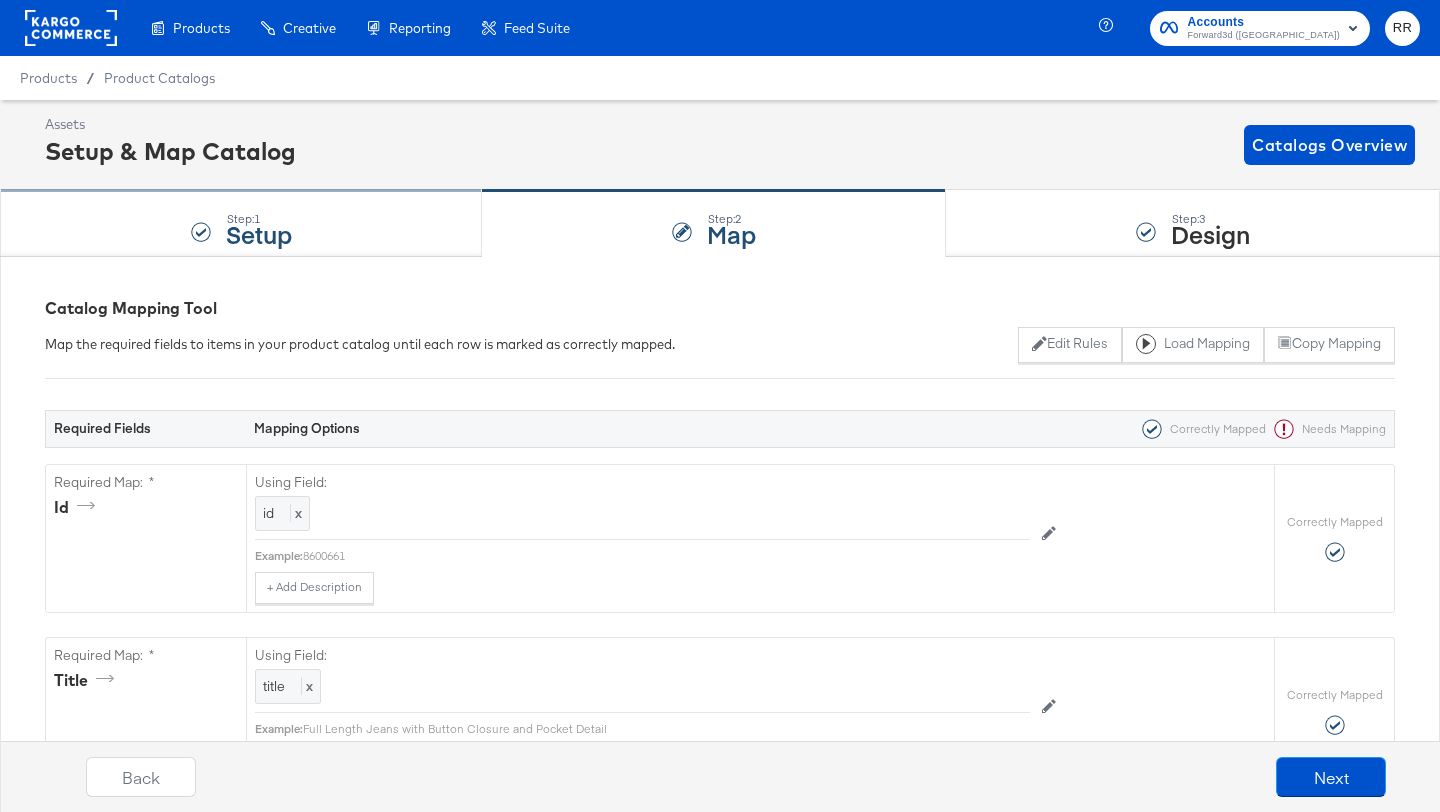 click on "Step:  1   Setup" at bounding box center (259, 224) 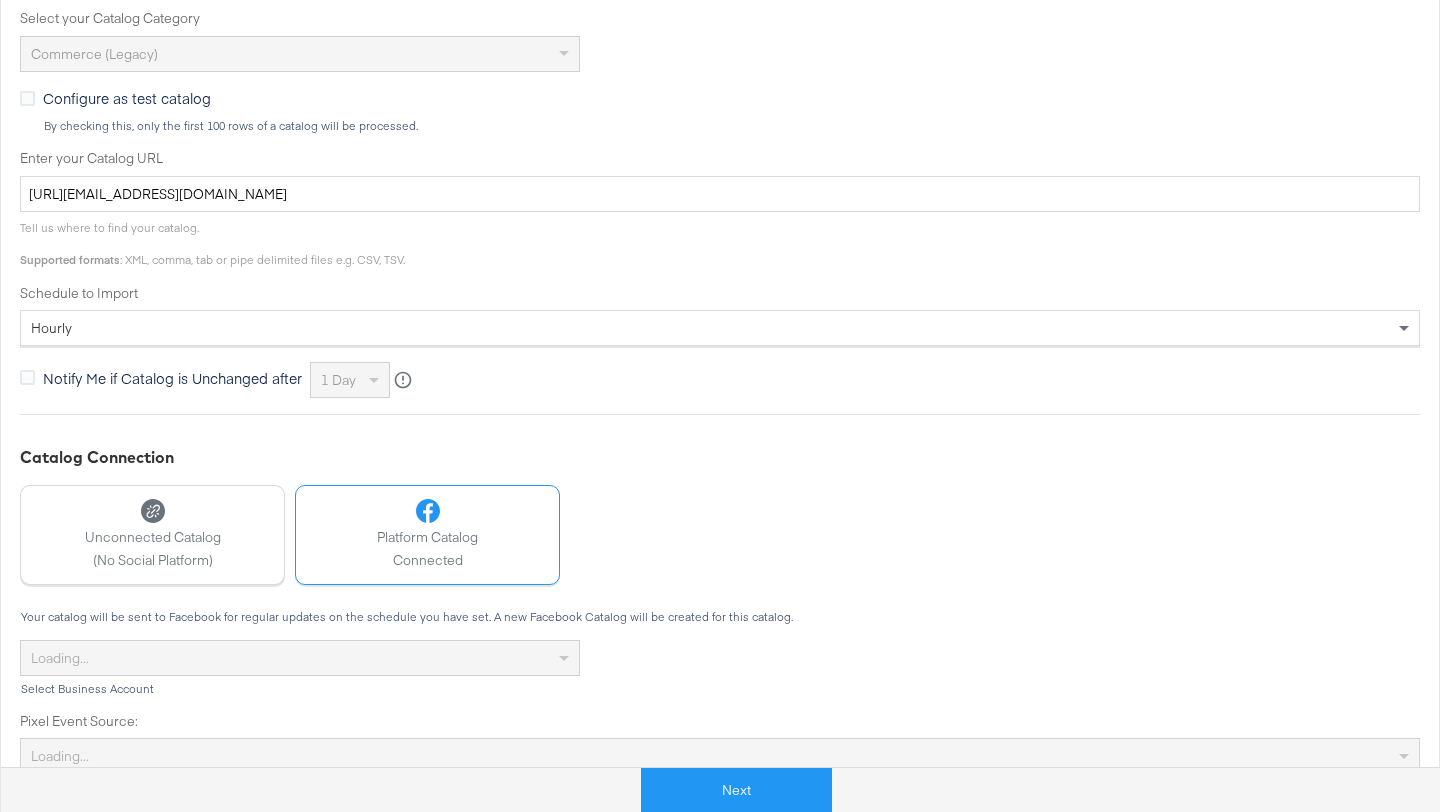 scroll, scrollTop: 685, scrollLeft: 0, axis: vertical 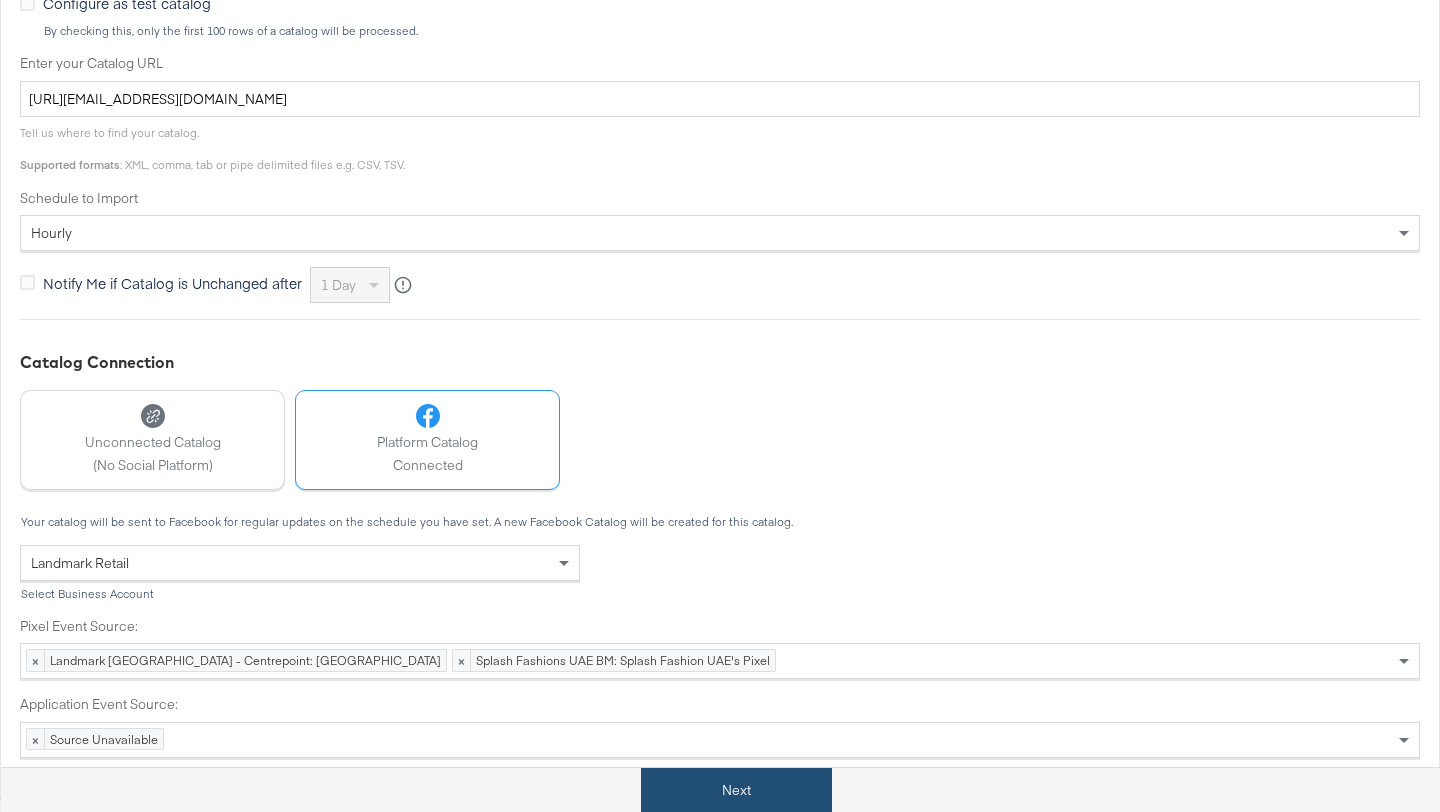 click on "Next" at bounding box center [736, 790] 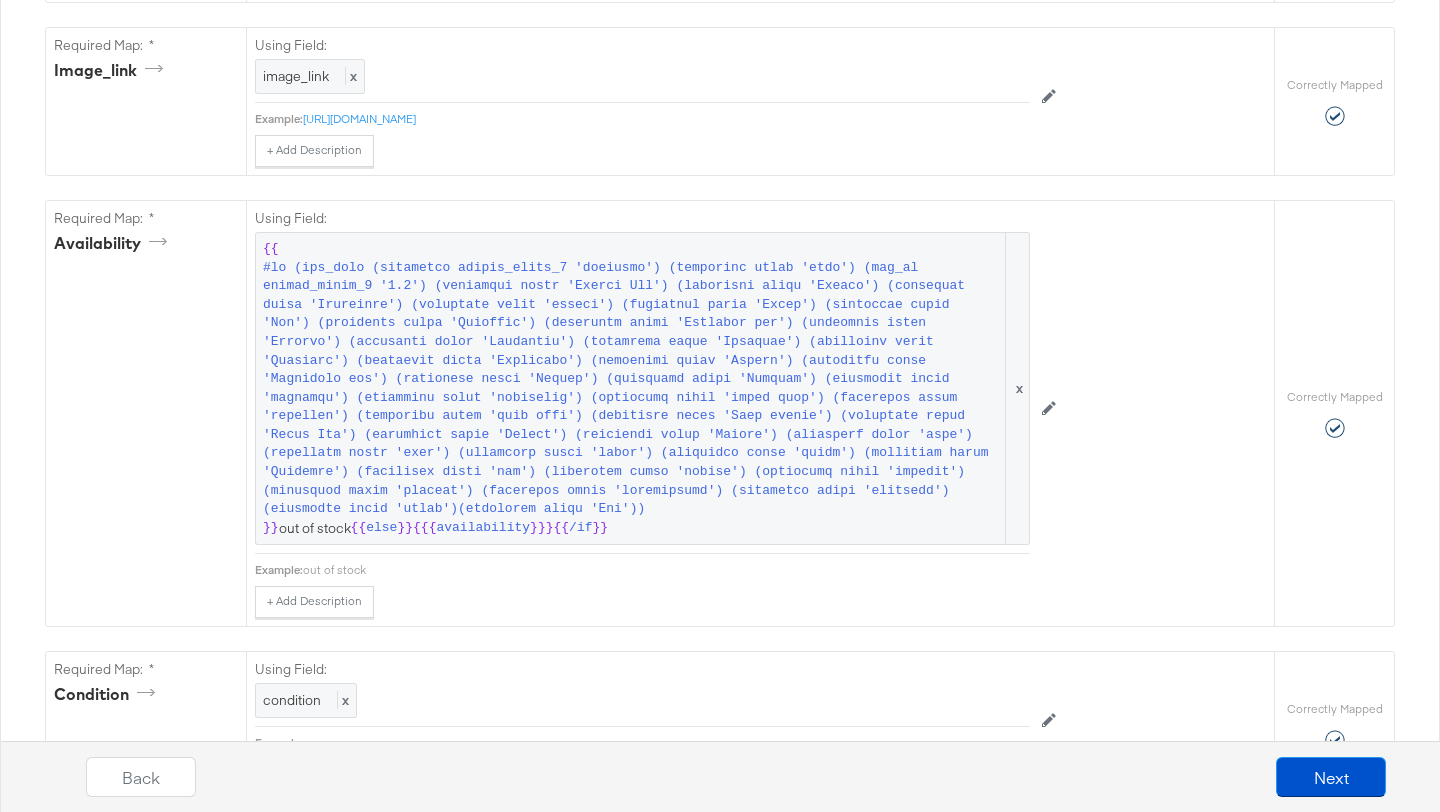 scroll, scrollTop: 1304, scrollLeft: 0, axis: vertical 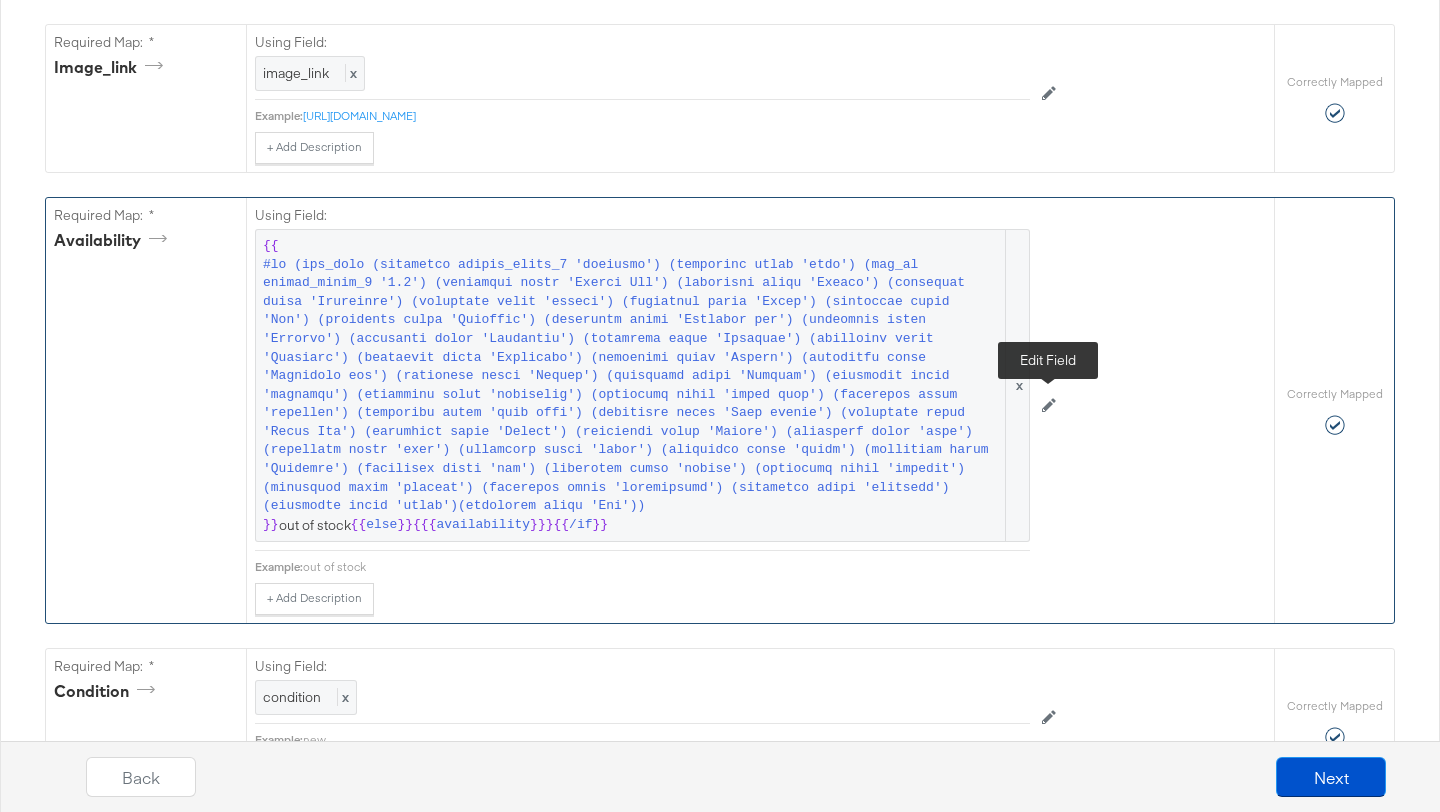 click 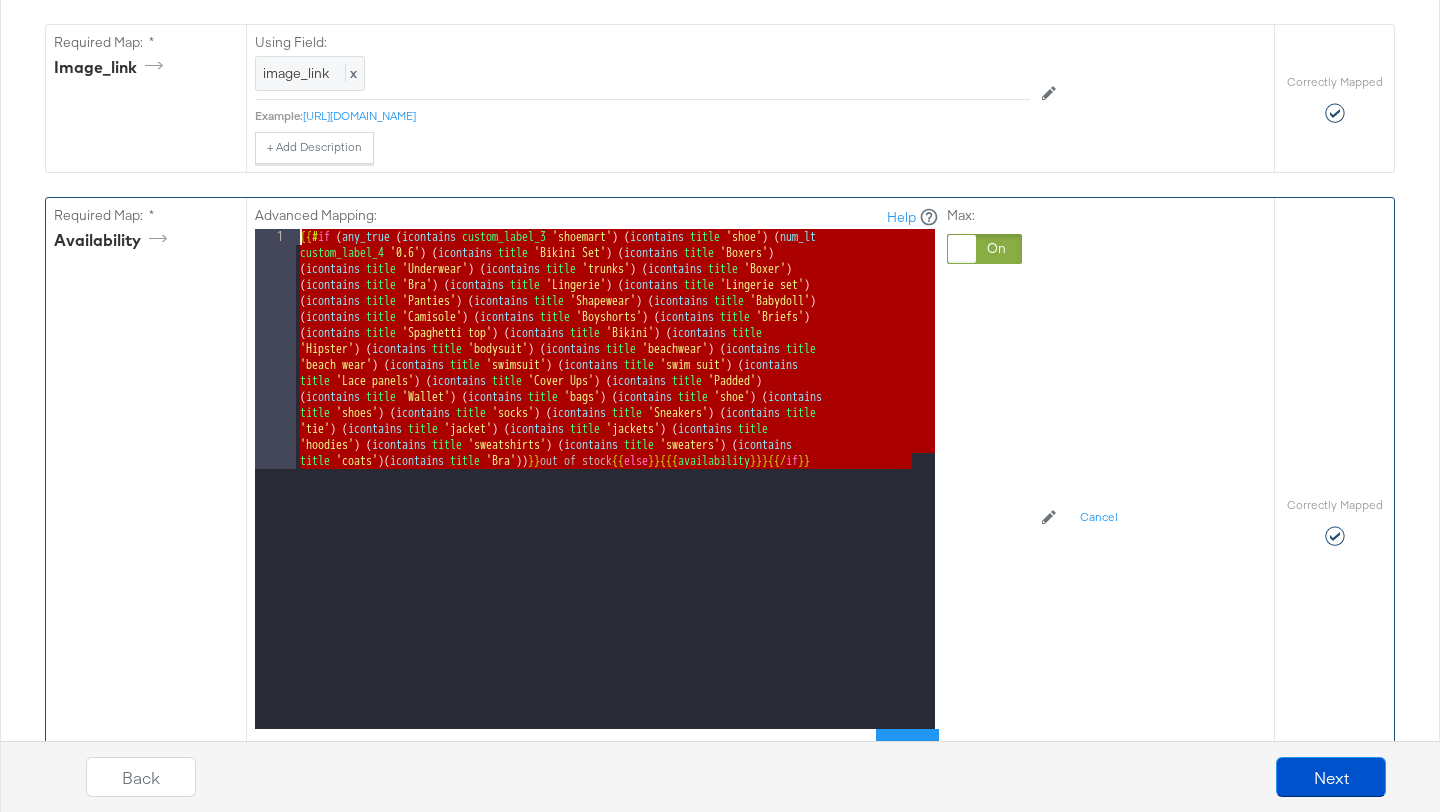 drag, startPoint x: 918, startPoint y: 461, endPoint x: 296, endPoint y: 226, distance: 664.9128 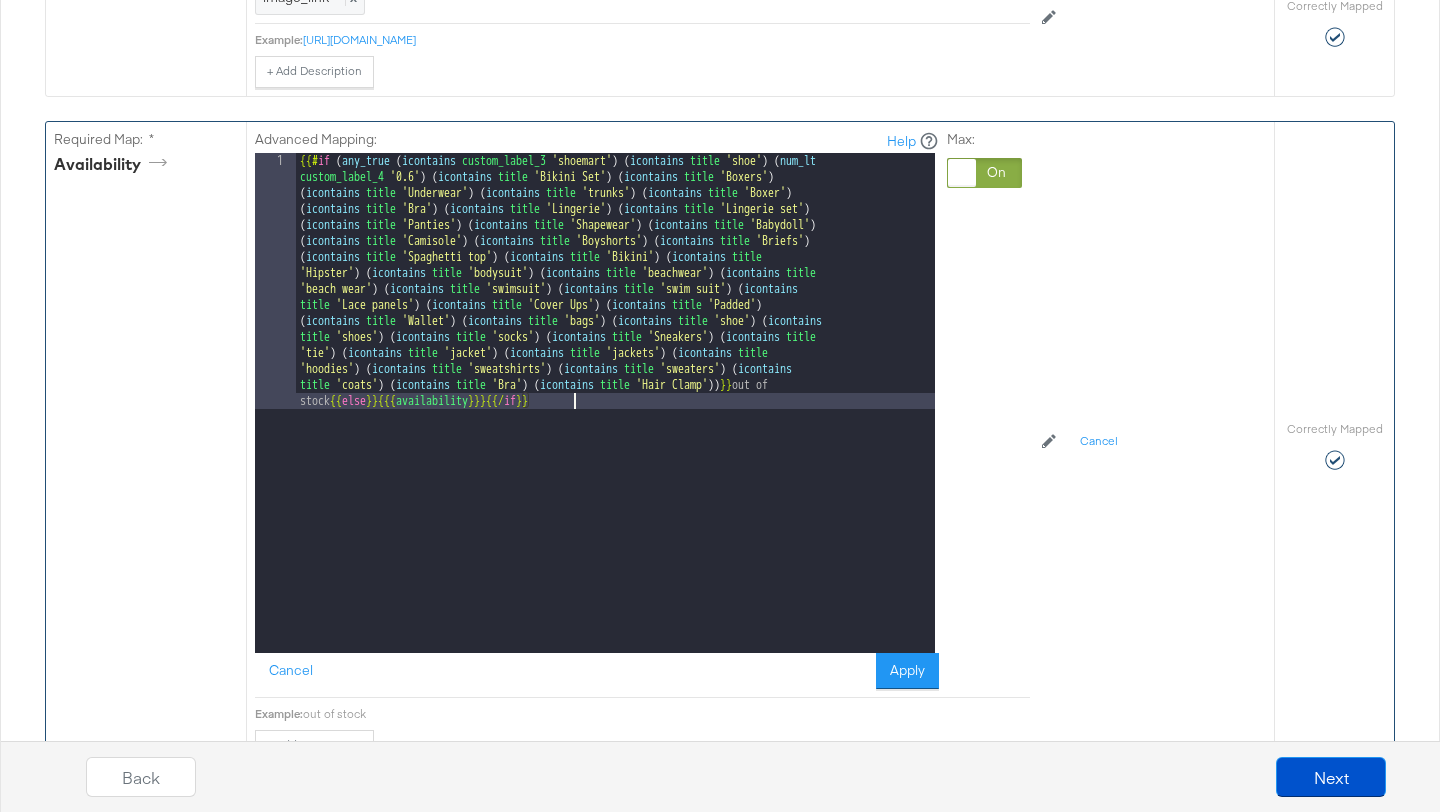 scroll, scrollTop: 1390, scrollLeft: 0, axis: vertical 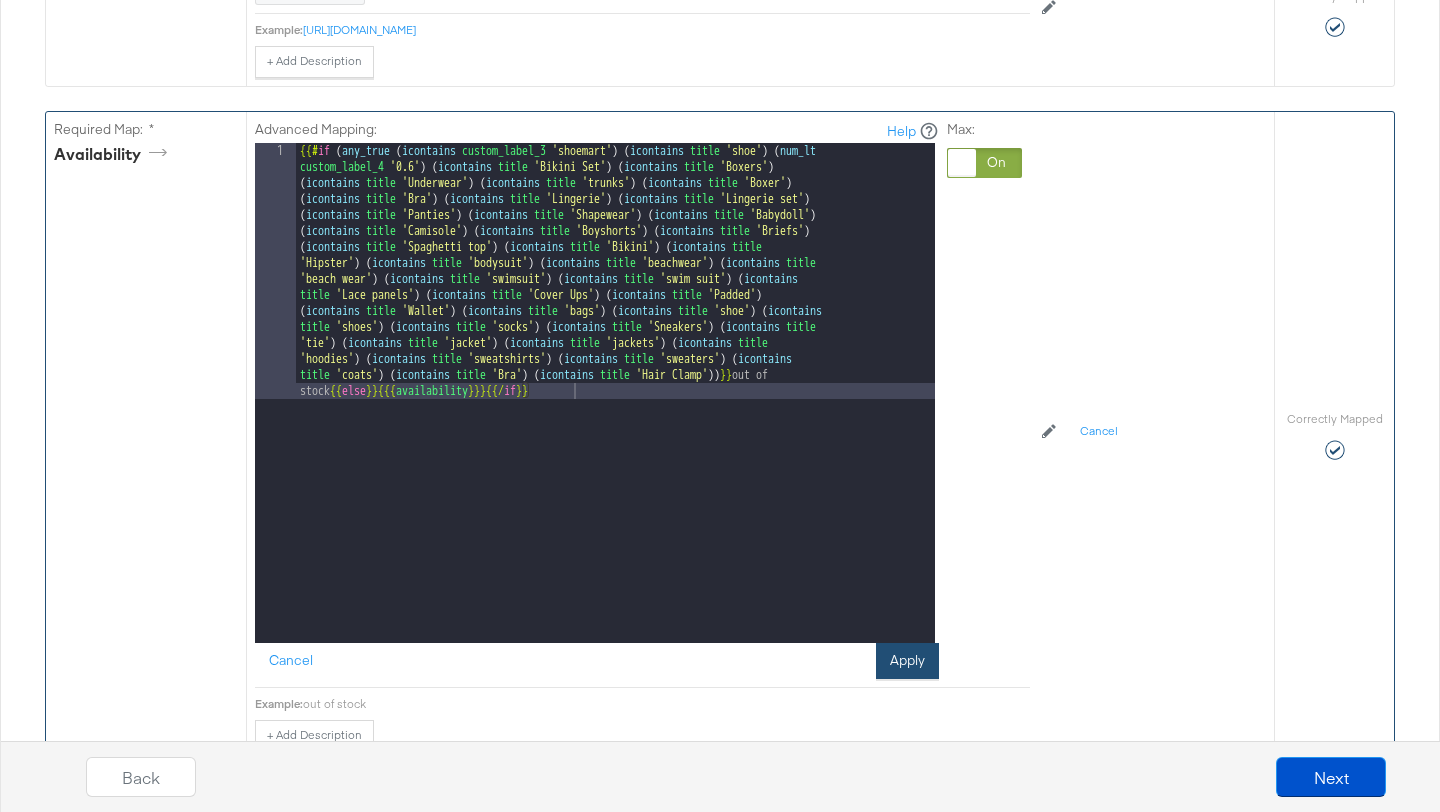 click on "Apply" at bounding box center (907, 661) 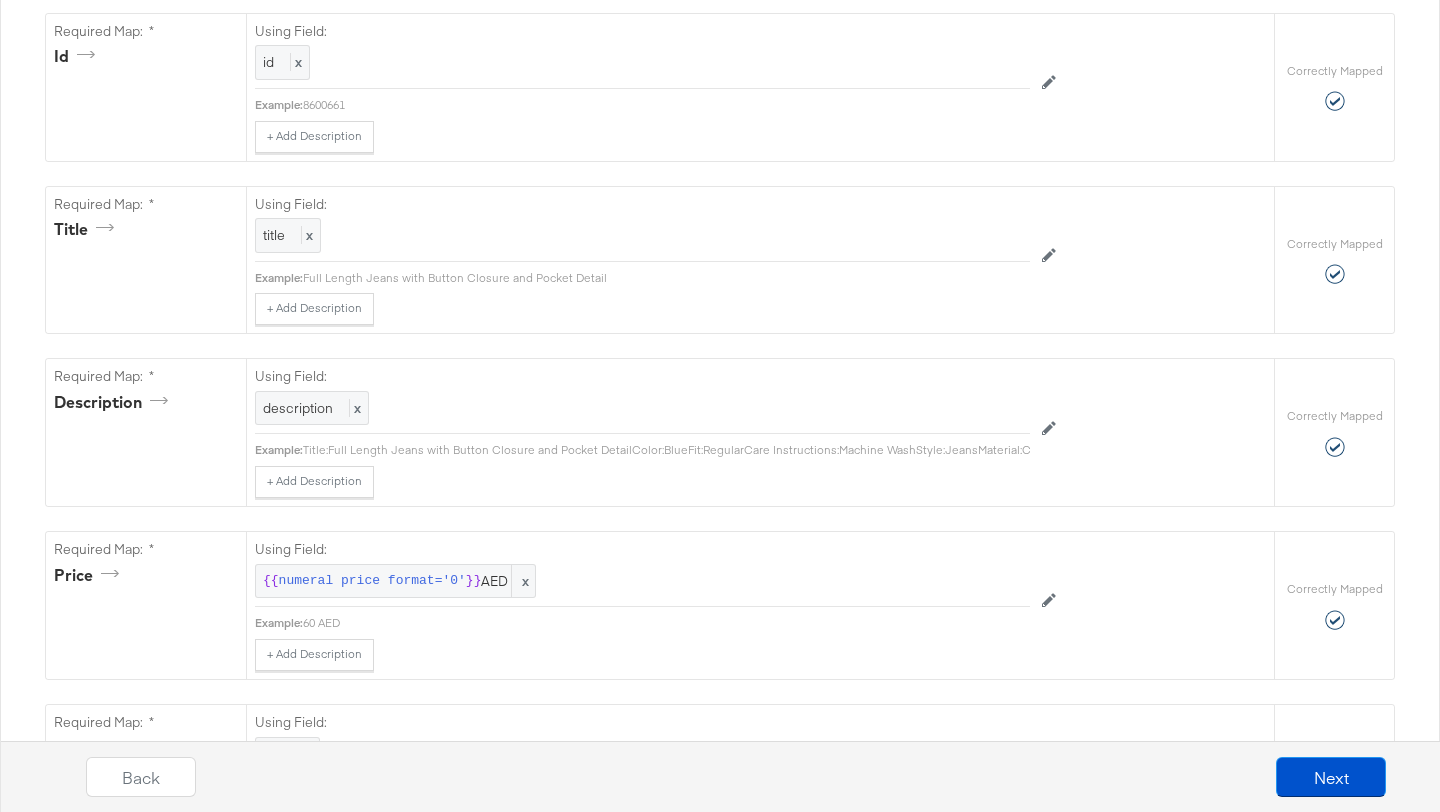 scroll, scrollTop: 0, scrollLeft: 0, axis: both 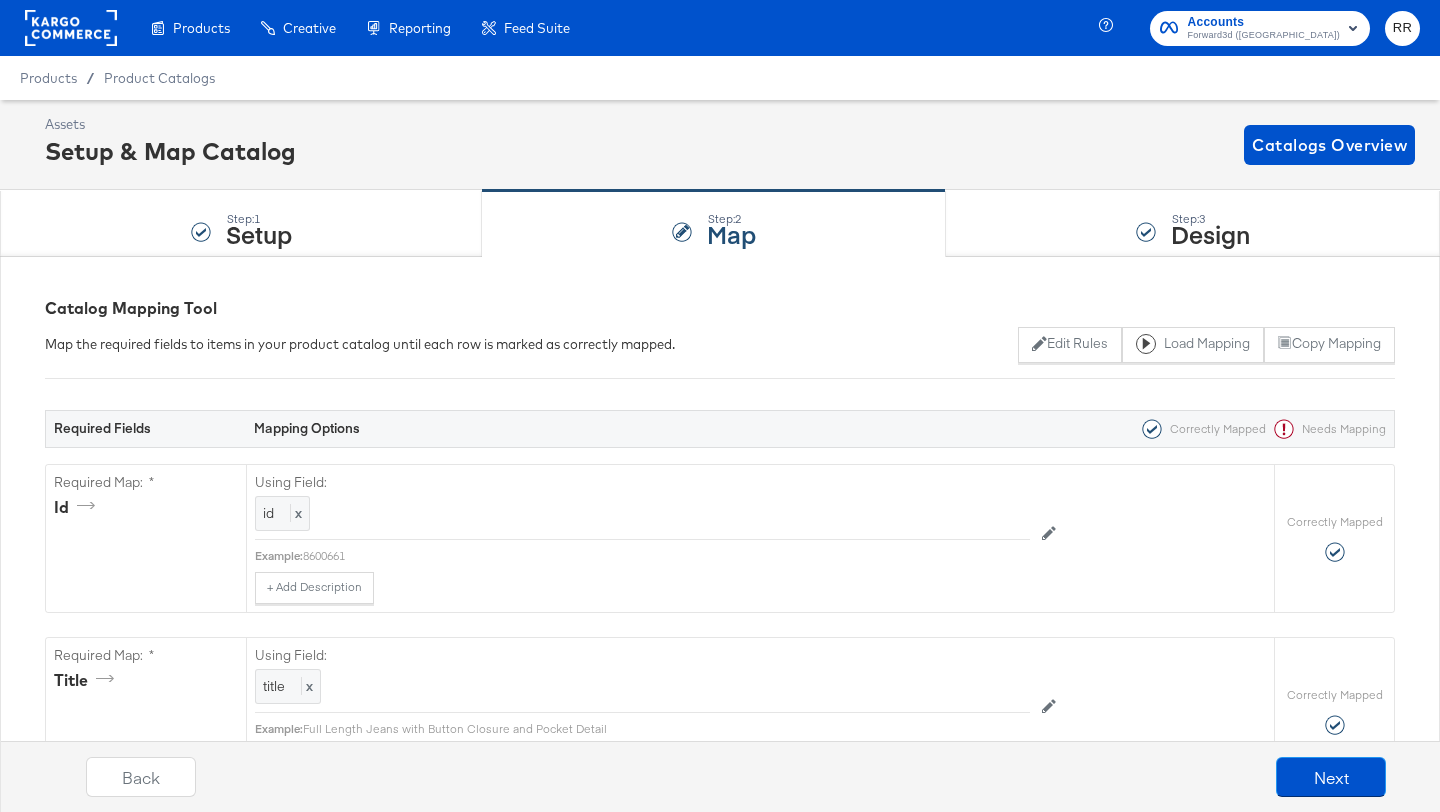 click at bounding box center (71, 28) 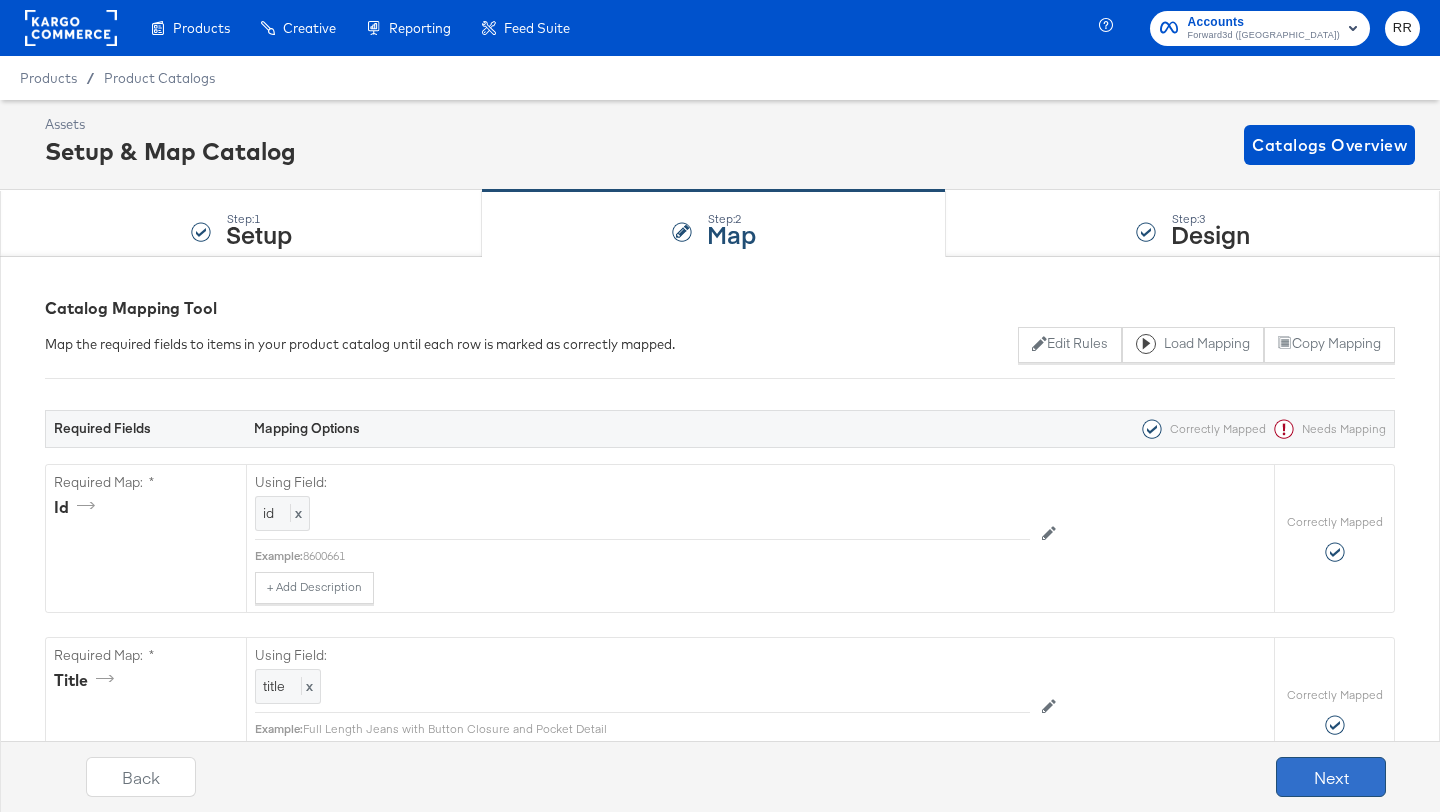 click on "Next" at bounding box center (1331, 777) 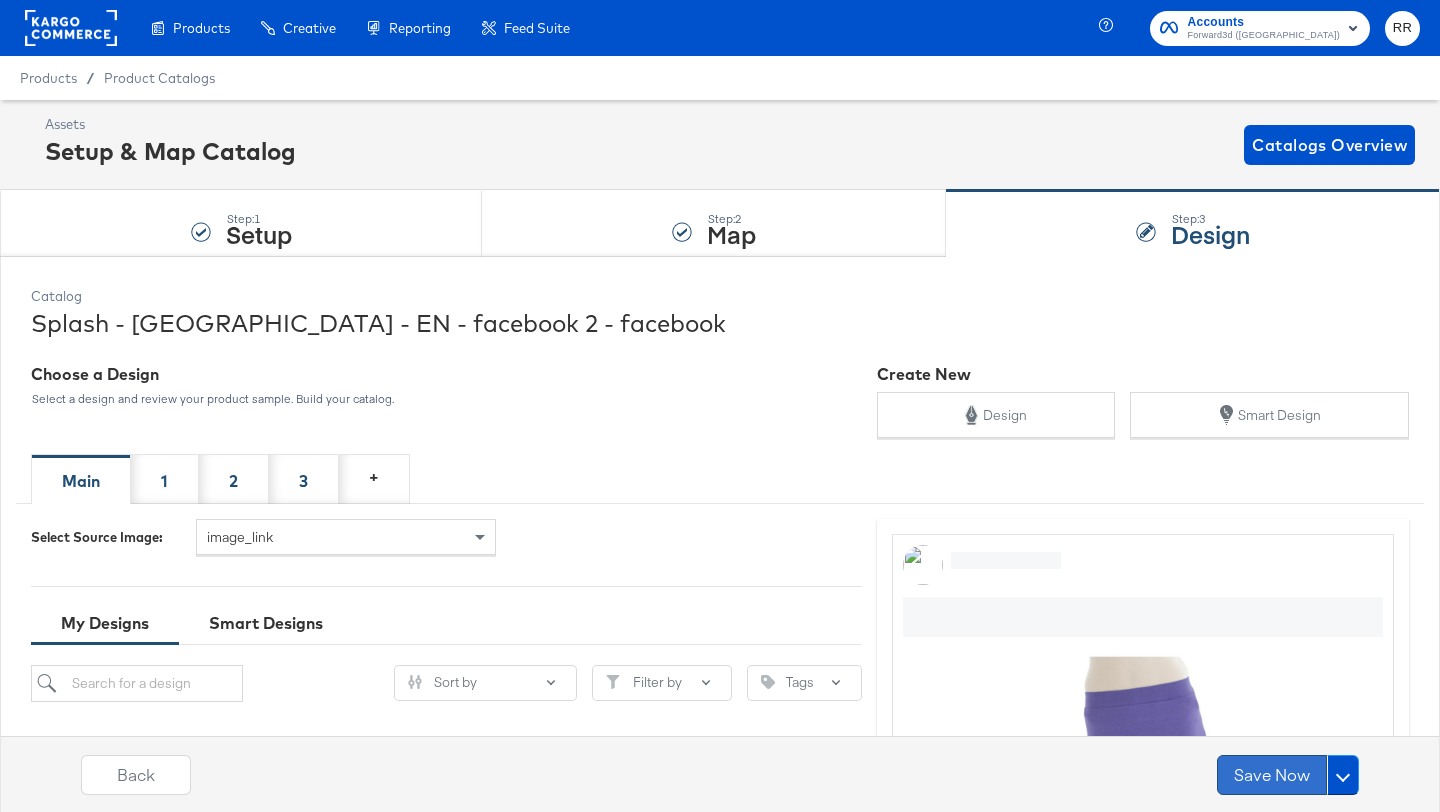 click on "Save Now" at bounding box center [1272, 775] 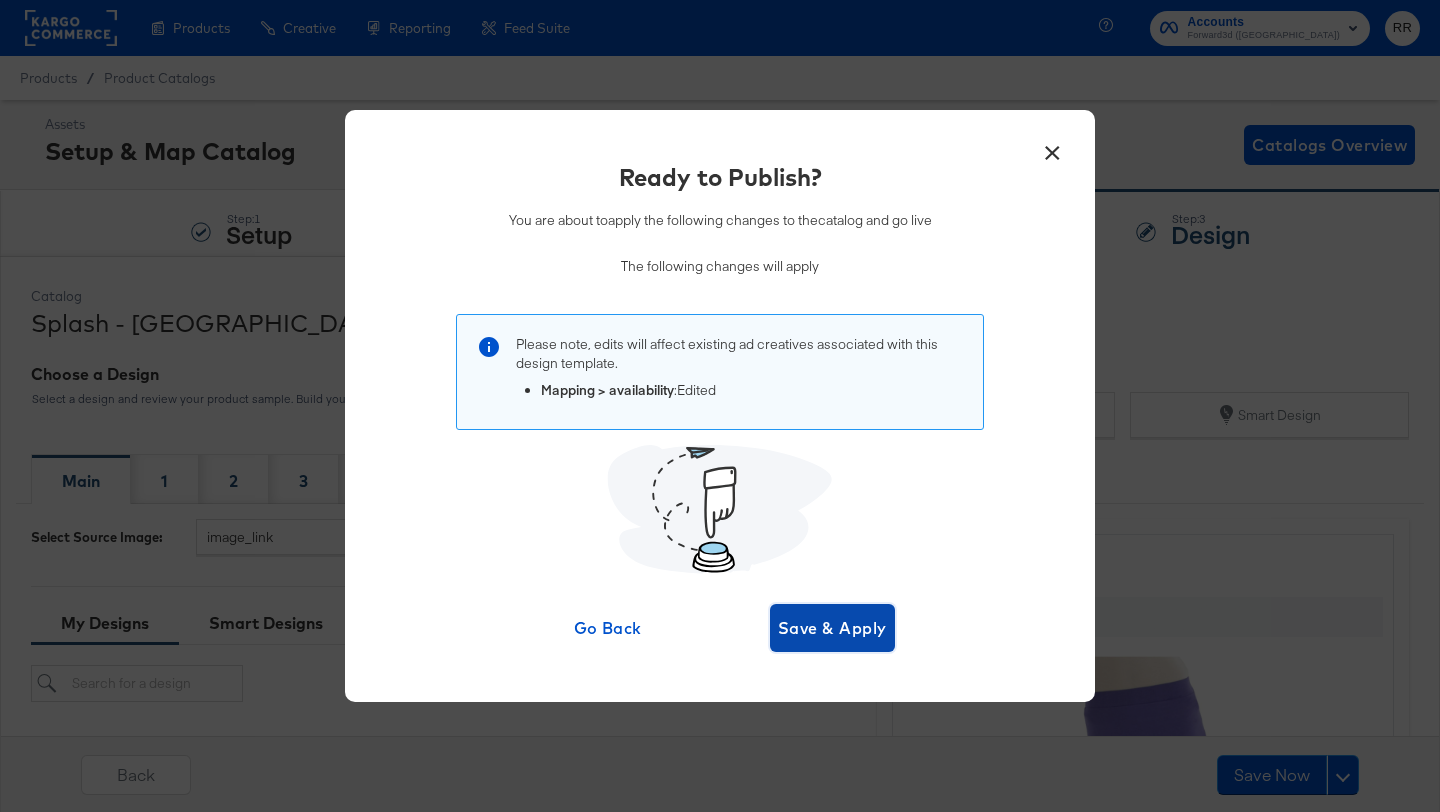 click on "Save & Apply" at bounding box center (832, 628) 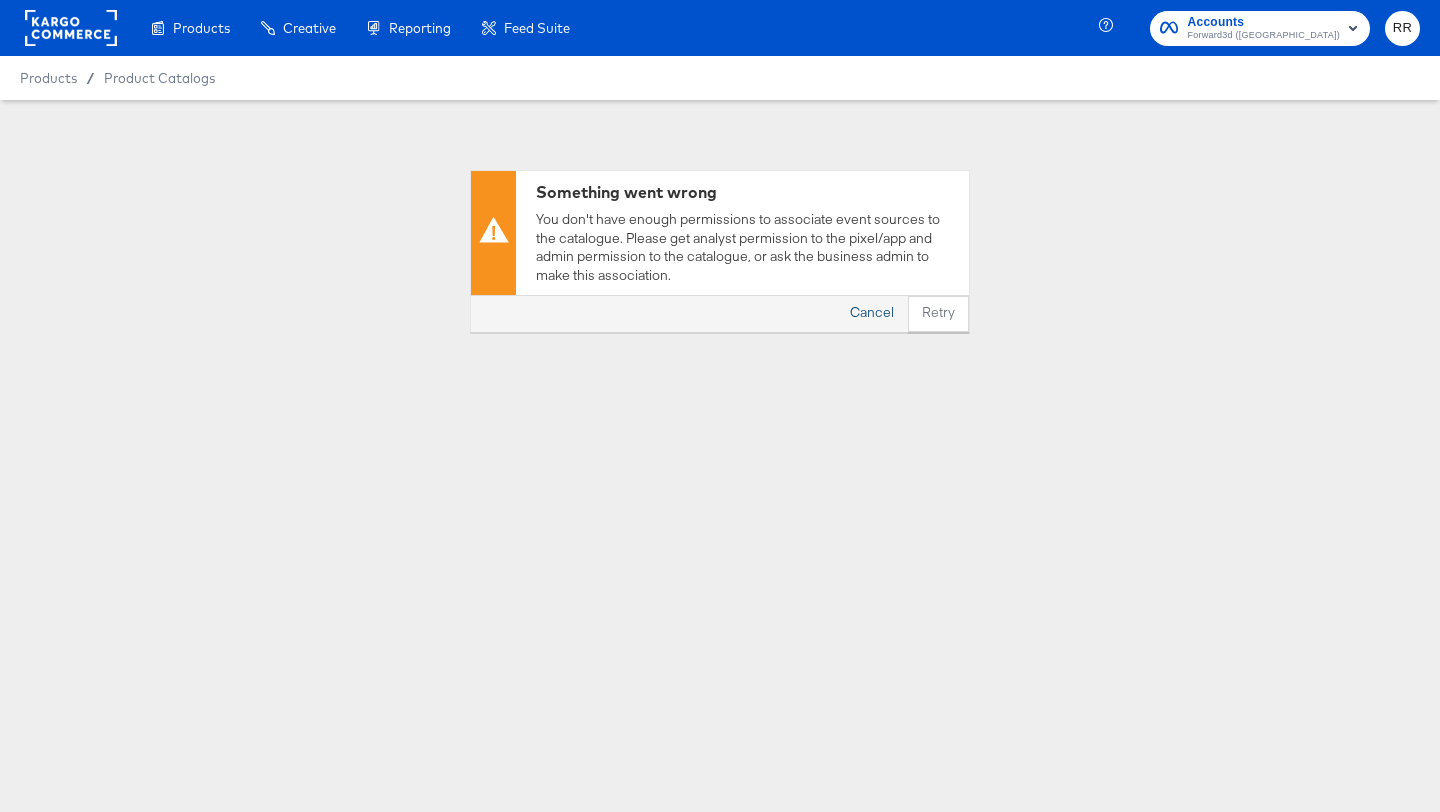 click on "Cancel" at bounding box center (872, 314) 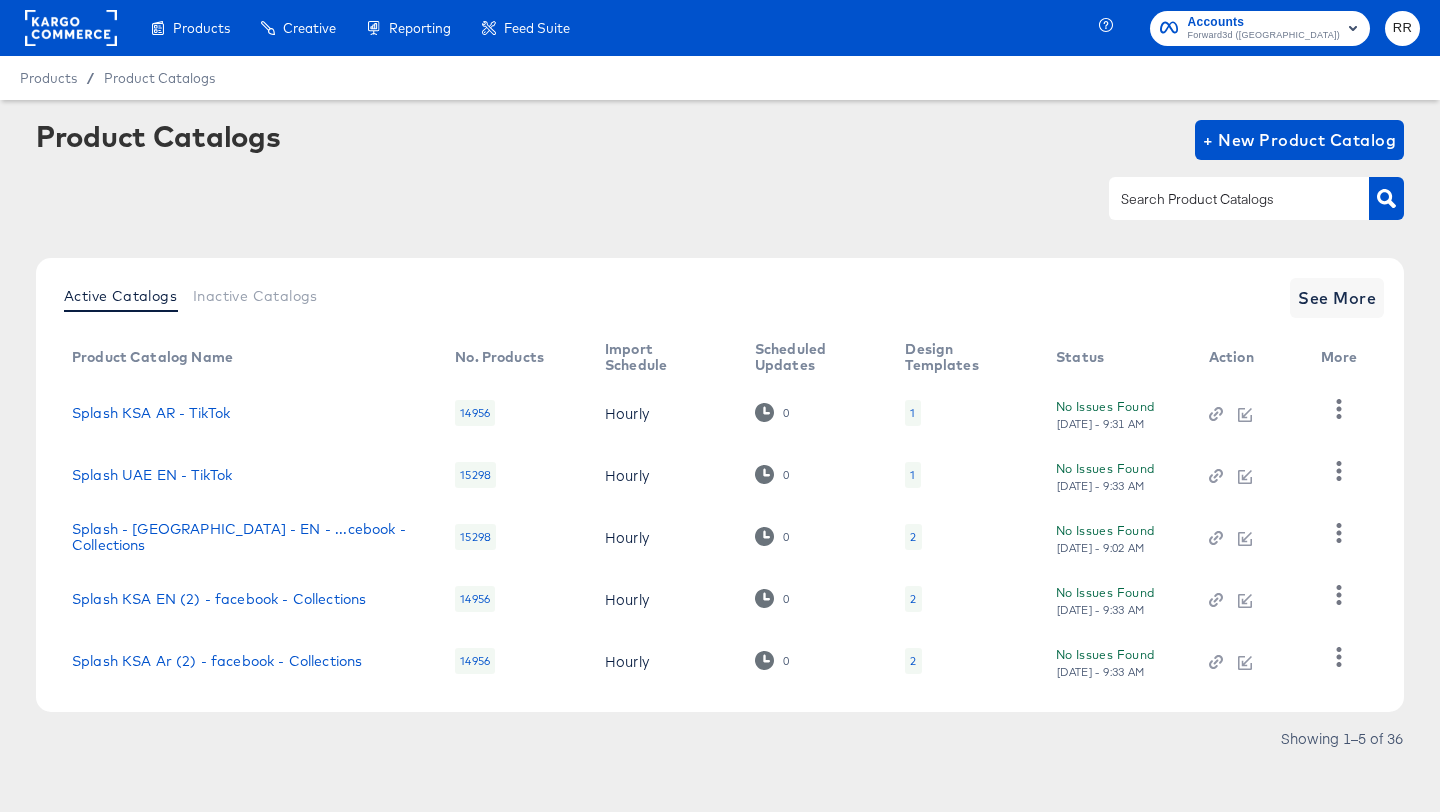 click 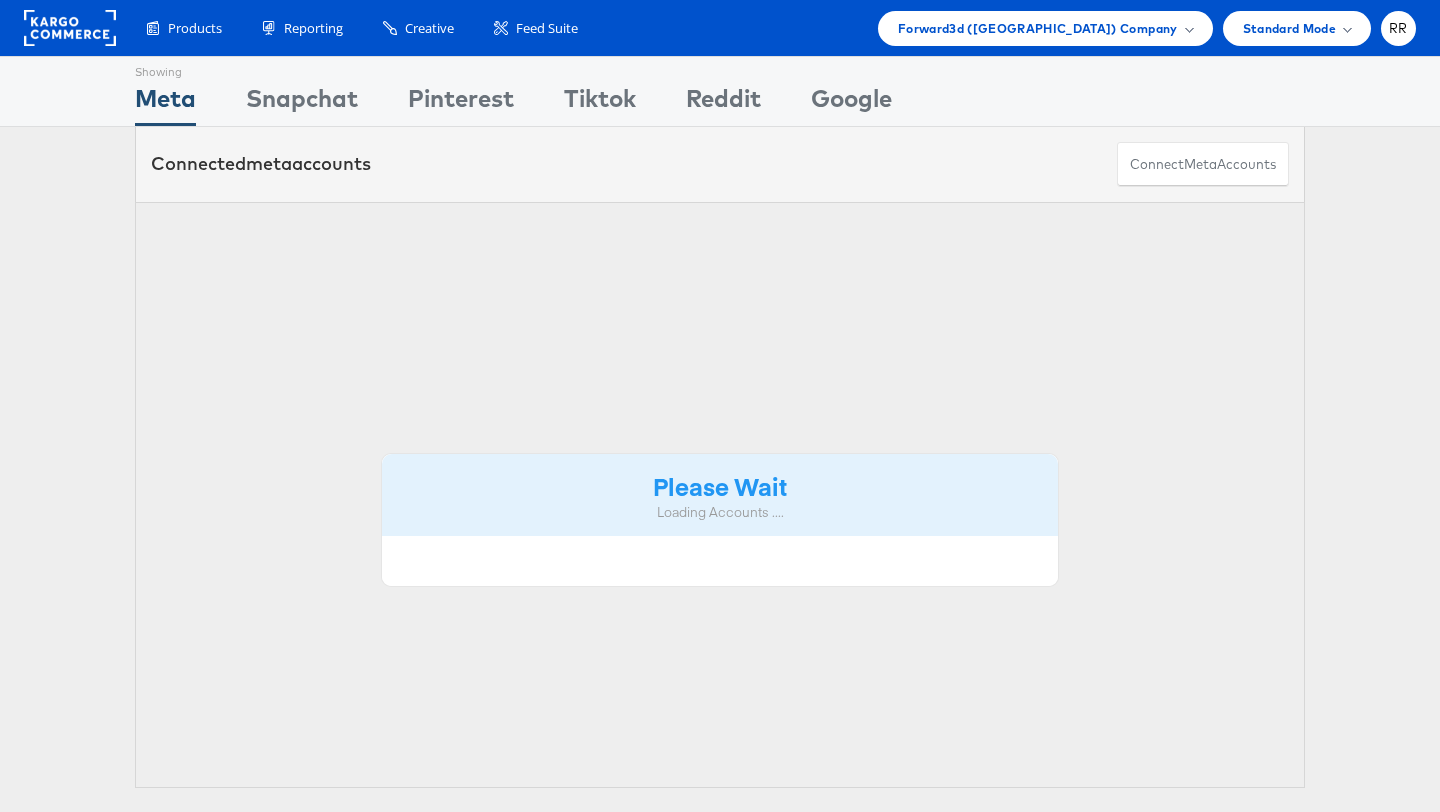 scroll, scrollTop: 0, scrollLeft: 0, axis: both 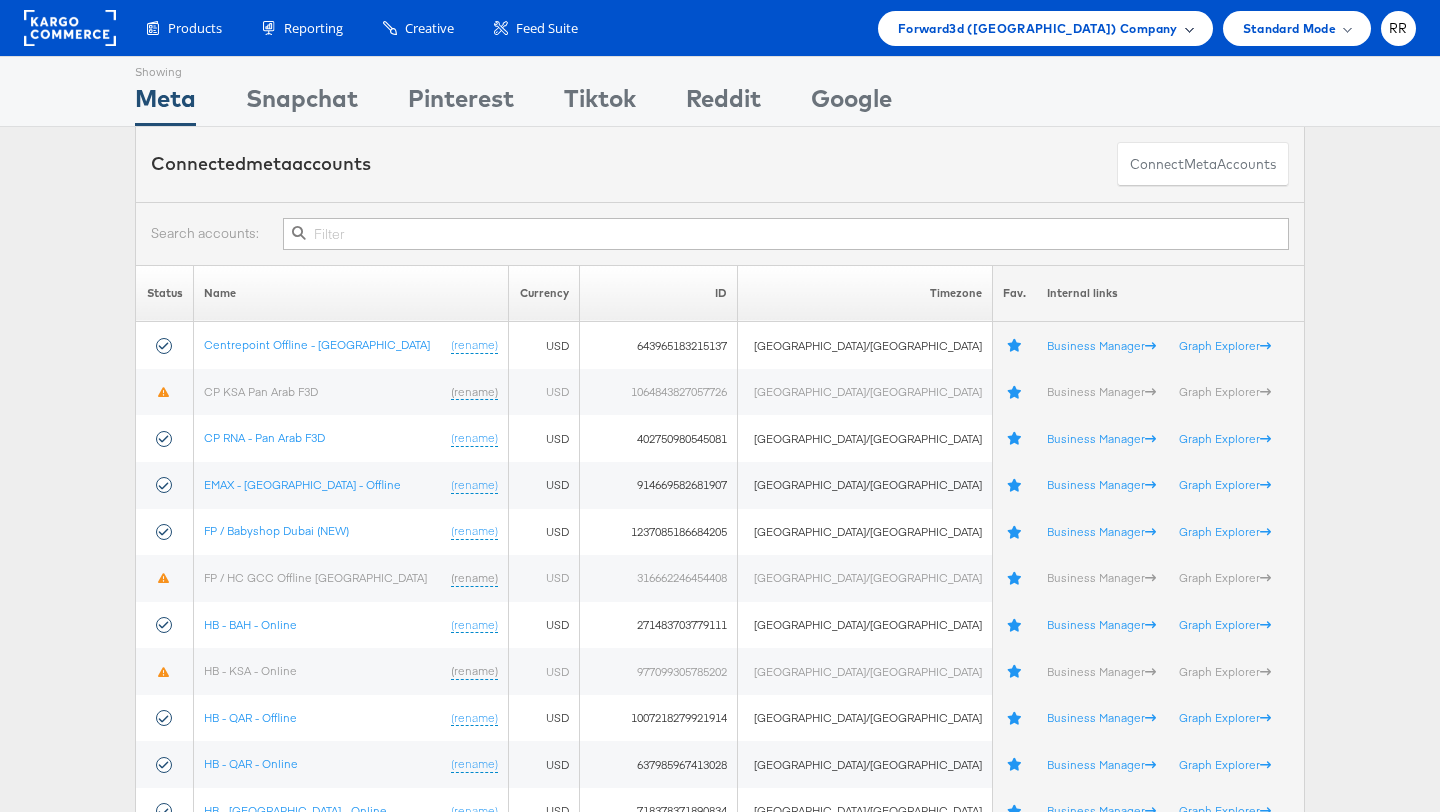 click on "Forward3d (UAE) Company" at bounding box center (1038, 28) 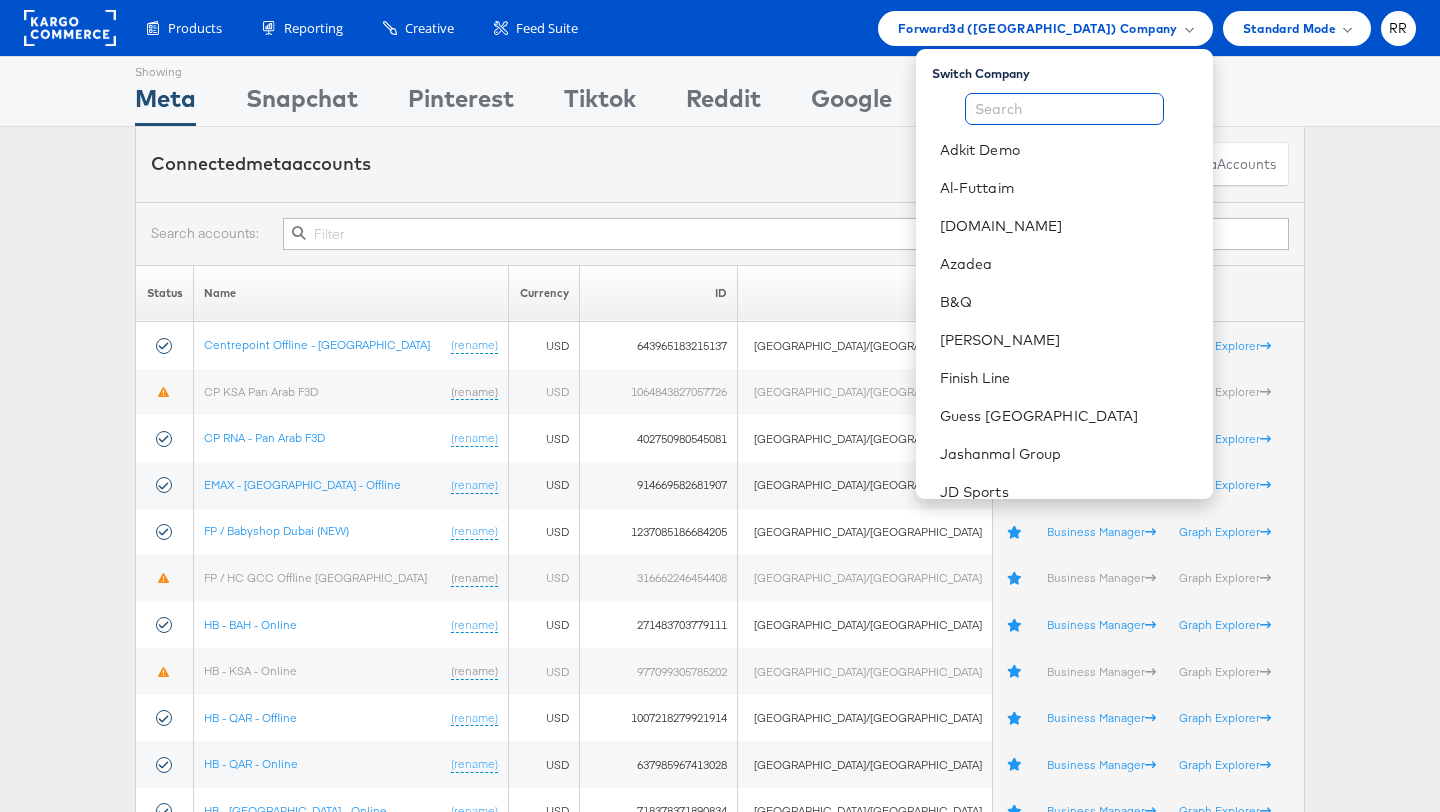 click at bounding box center [1064, 109] 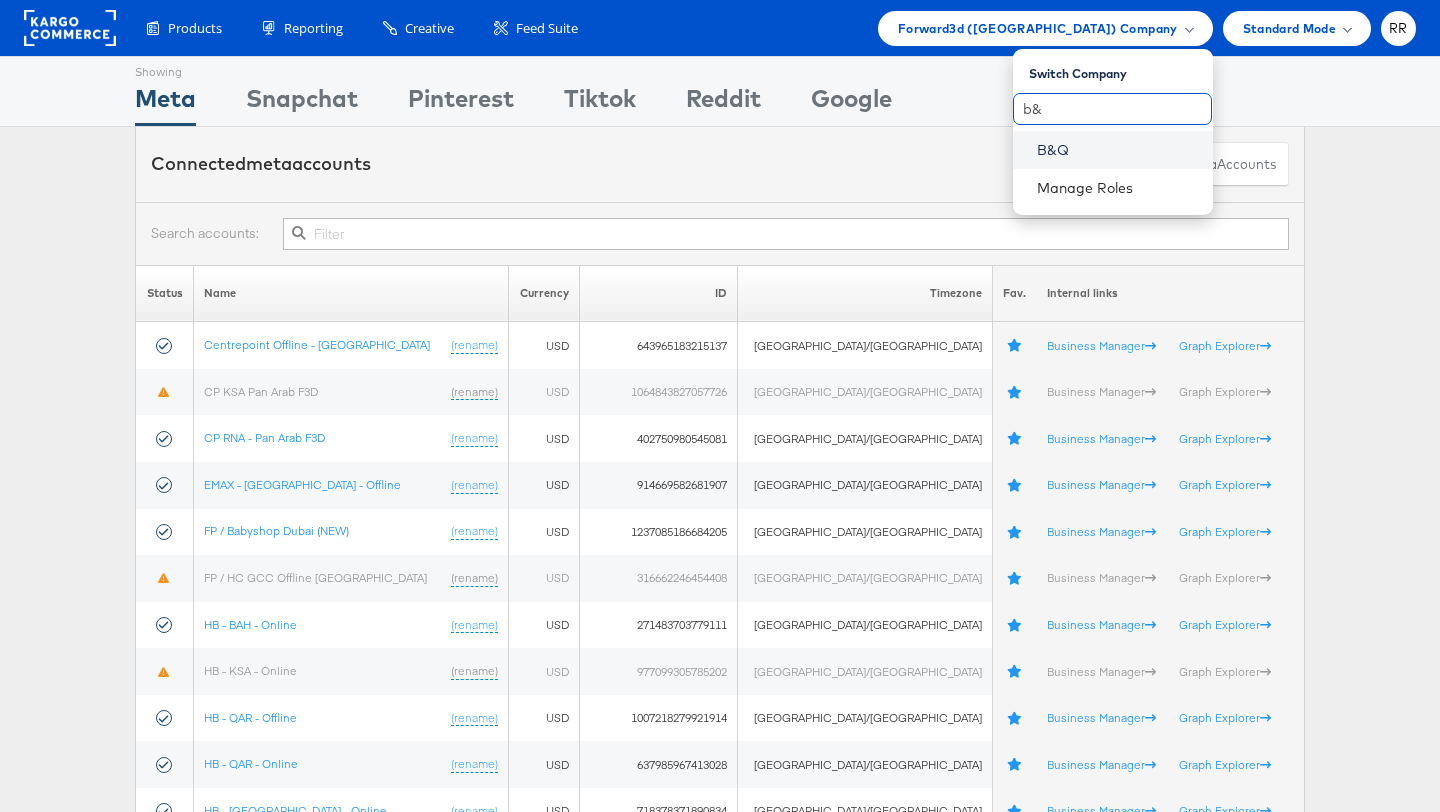 type on "b&" 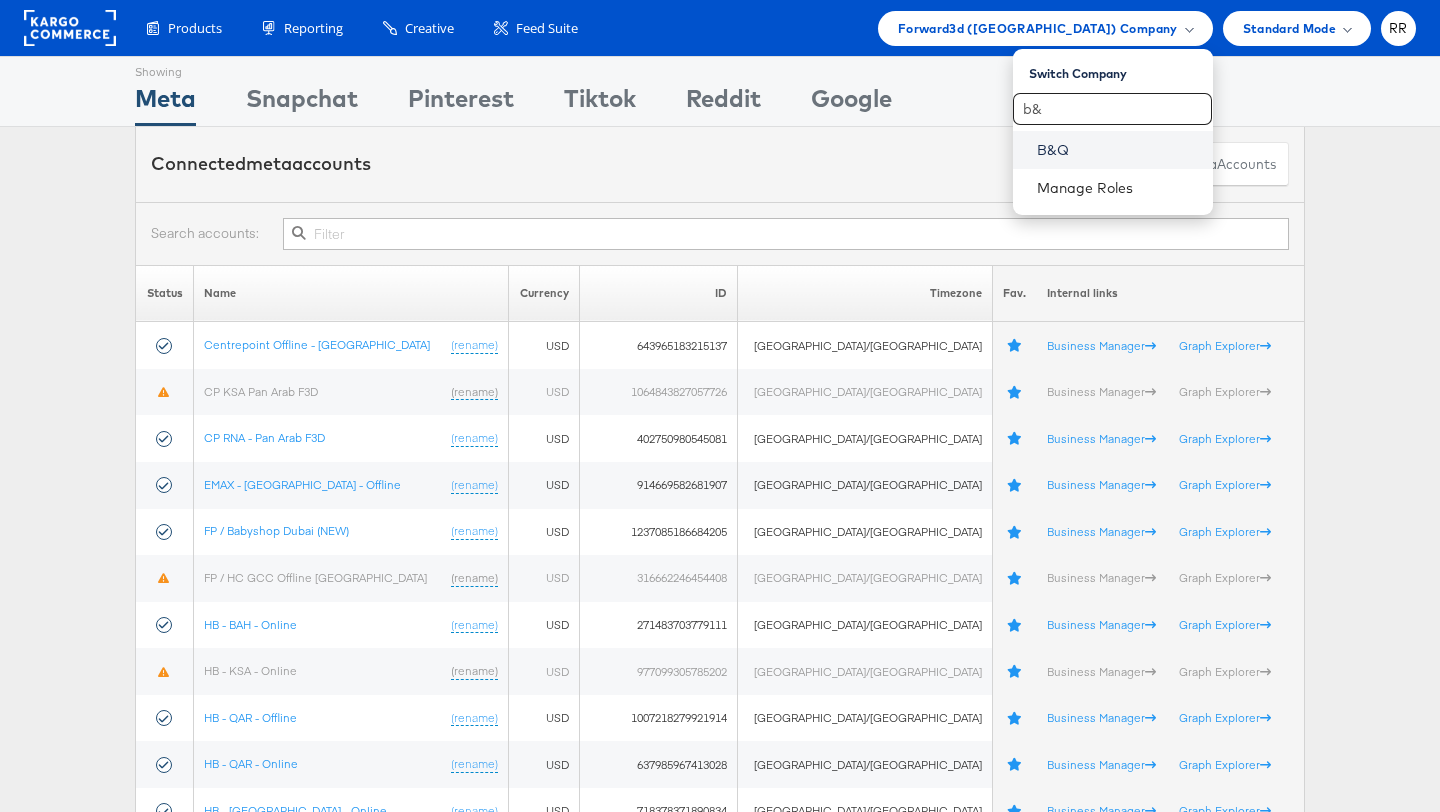 click on "B&Q" at bounding box center (1117, 150) 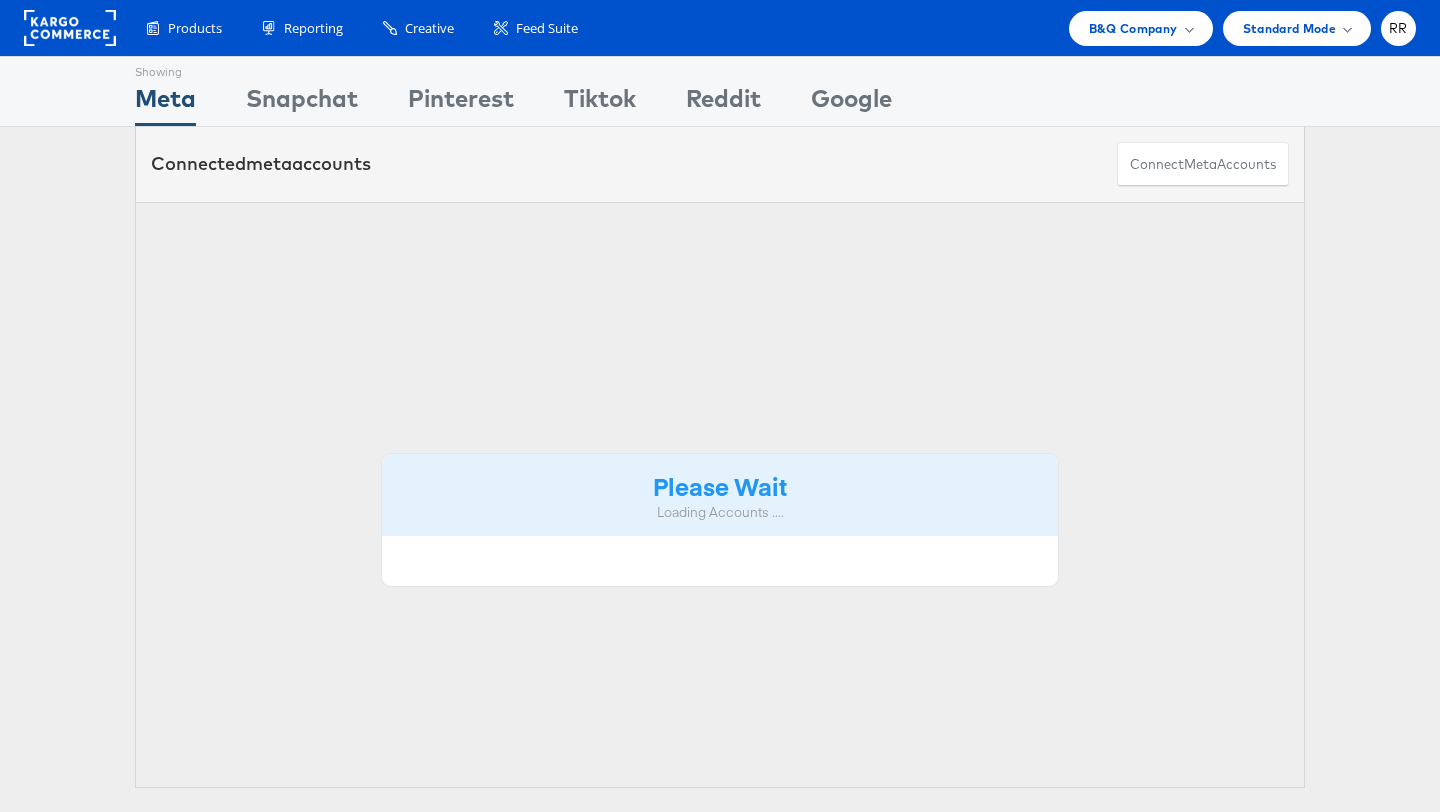 scroll, scrollTop: 0, scrollLeft: 0, axis: both 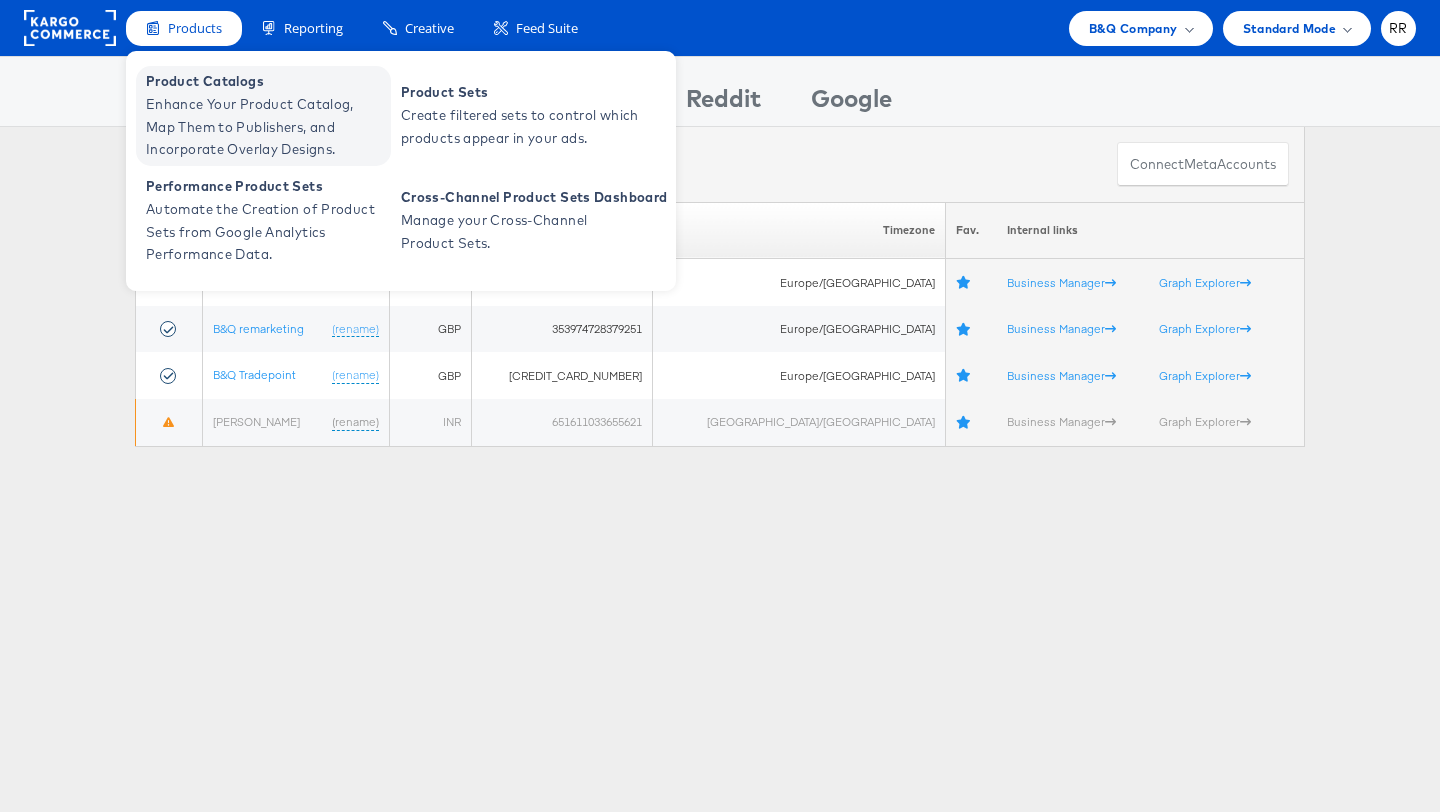 click on "Enhance Your Product Catalog, Map Them to Publishers, and Incorporate Overlay Designs." at bounding box center [266, 127] 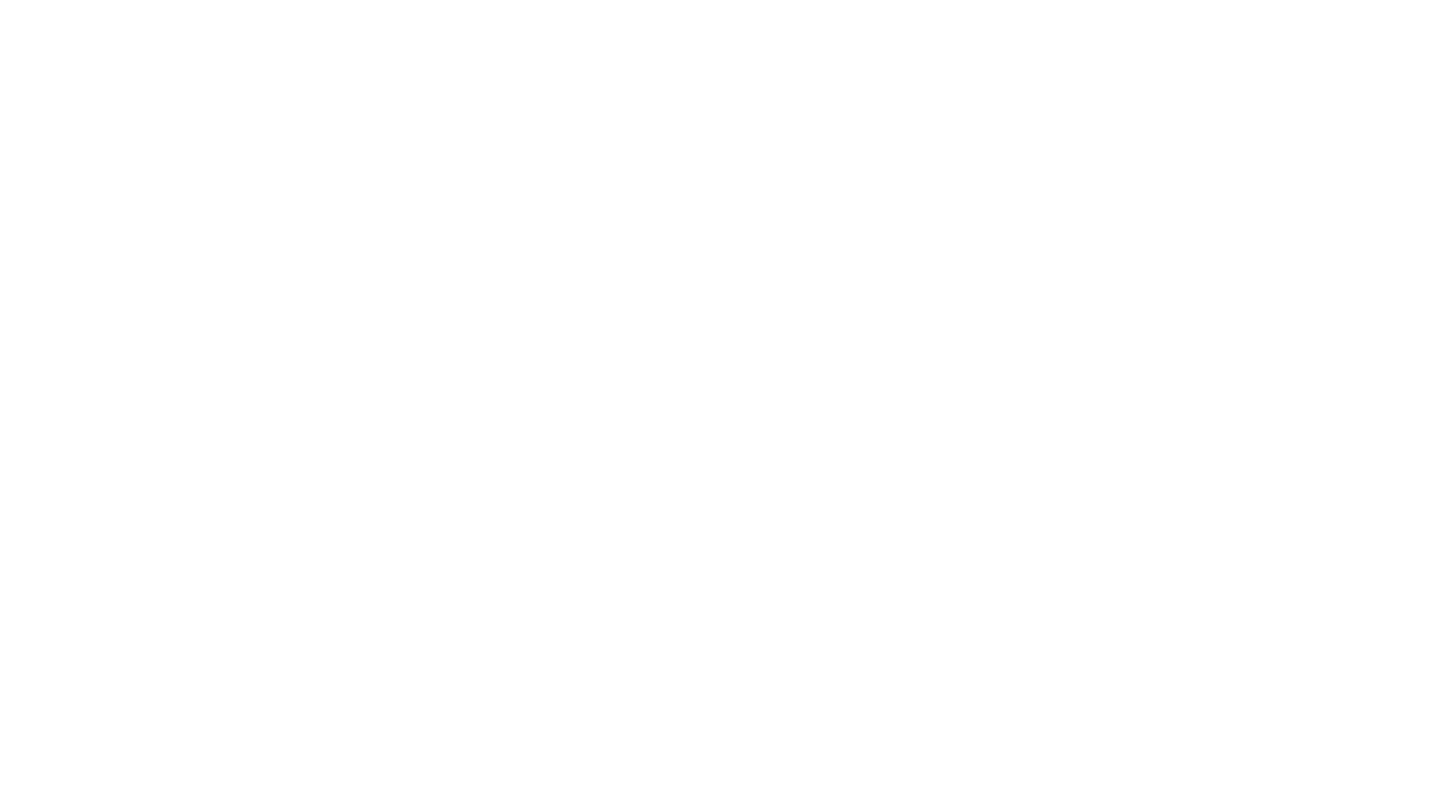 scroll, scrollTop: 0, scrollLeft: 0, axis: both 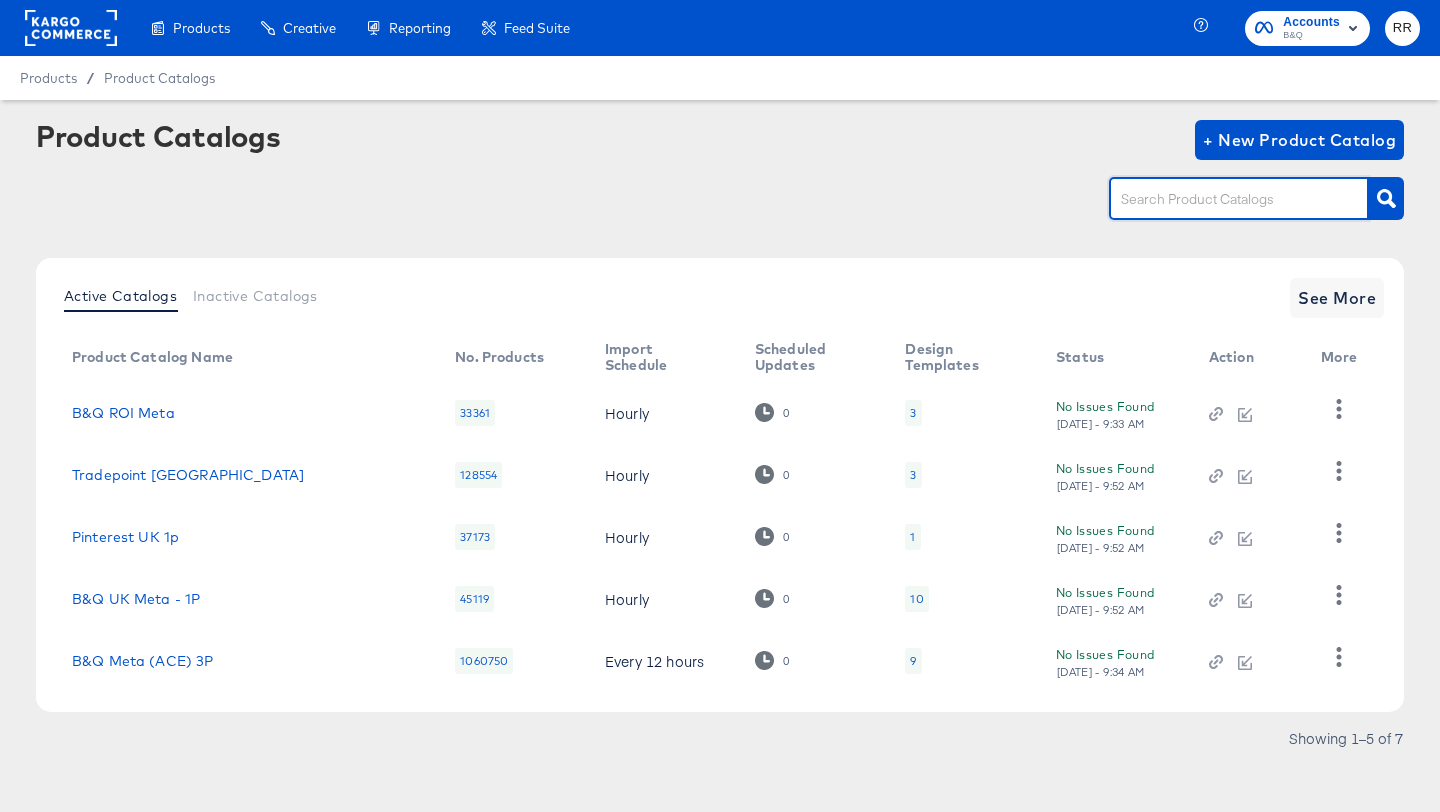 click at bounding box center (1223, 199) 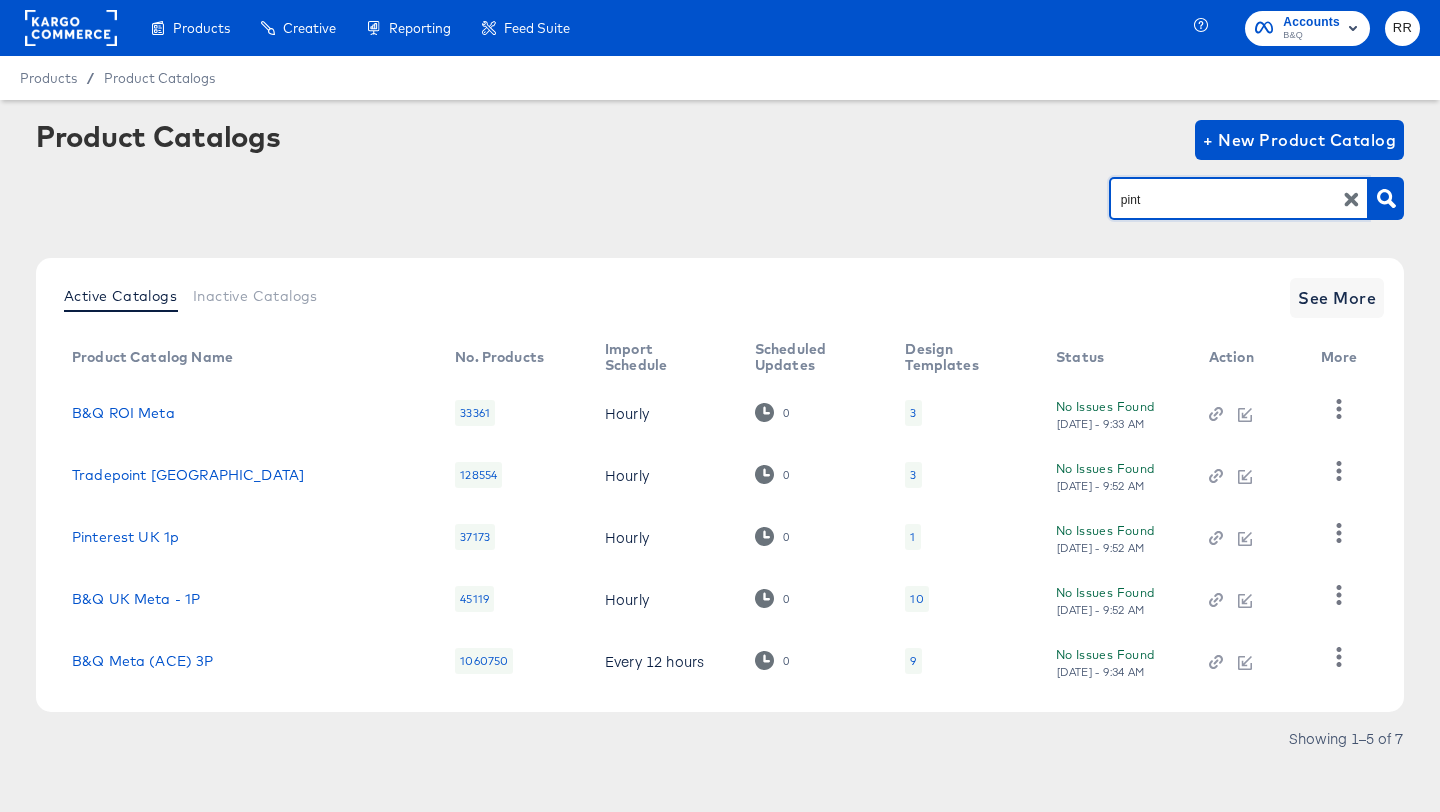 type on "pint" 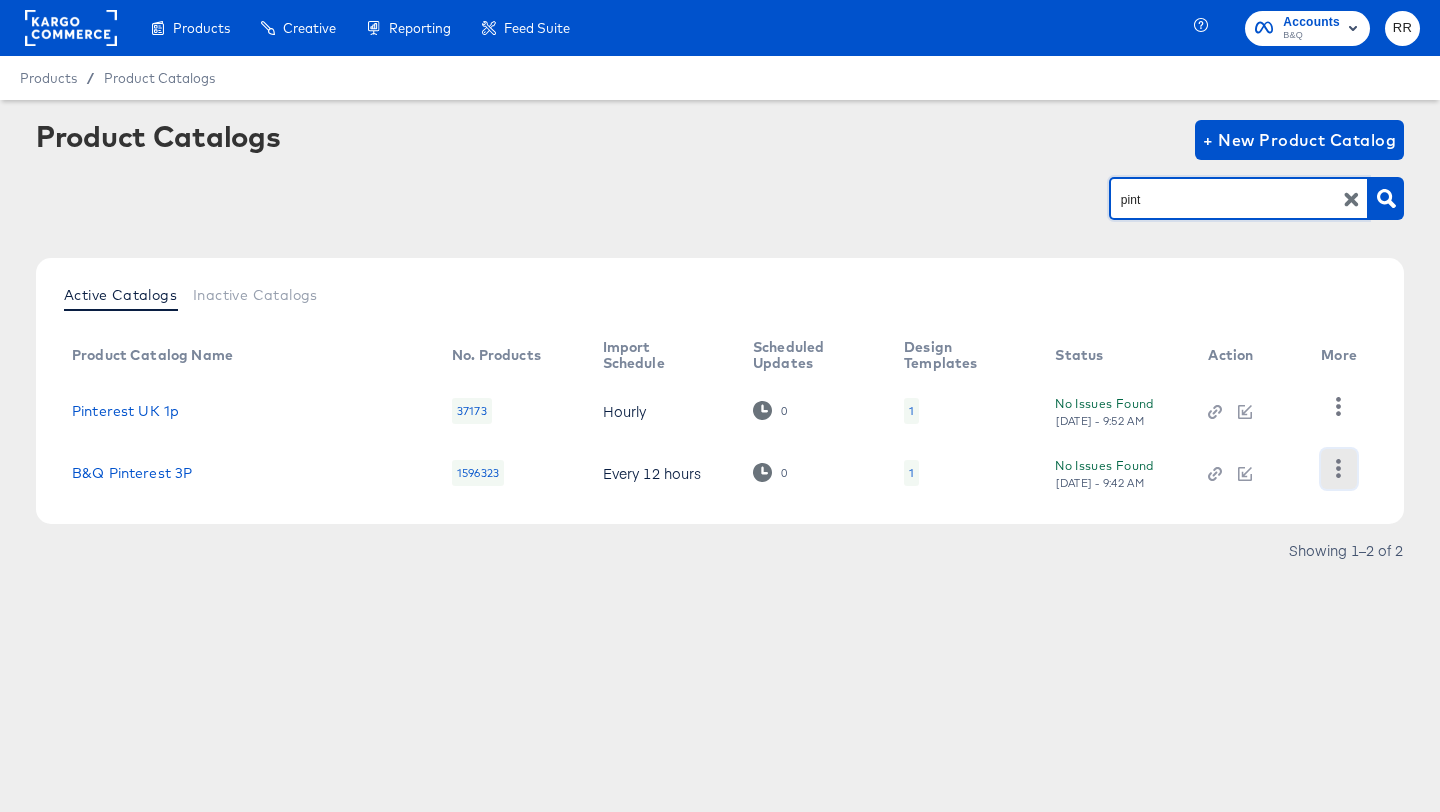click 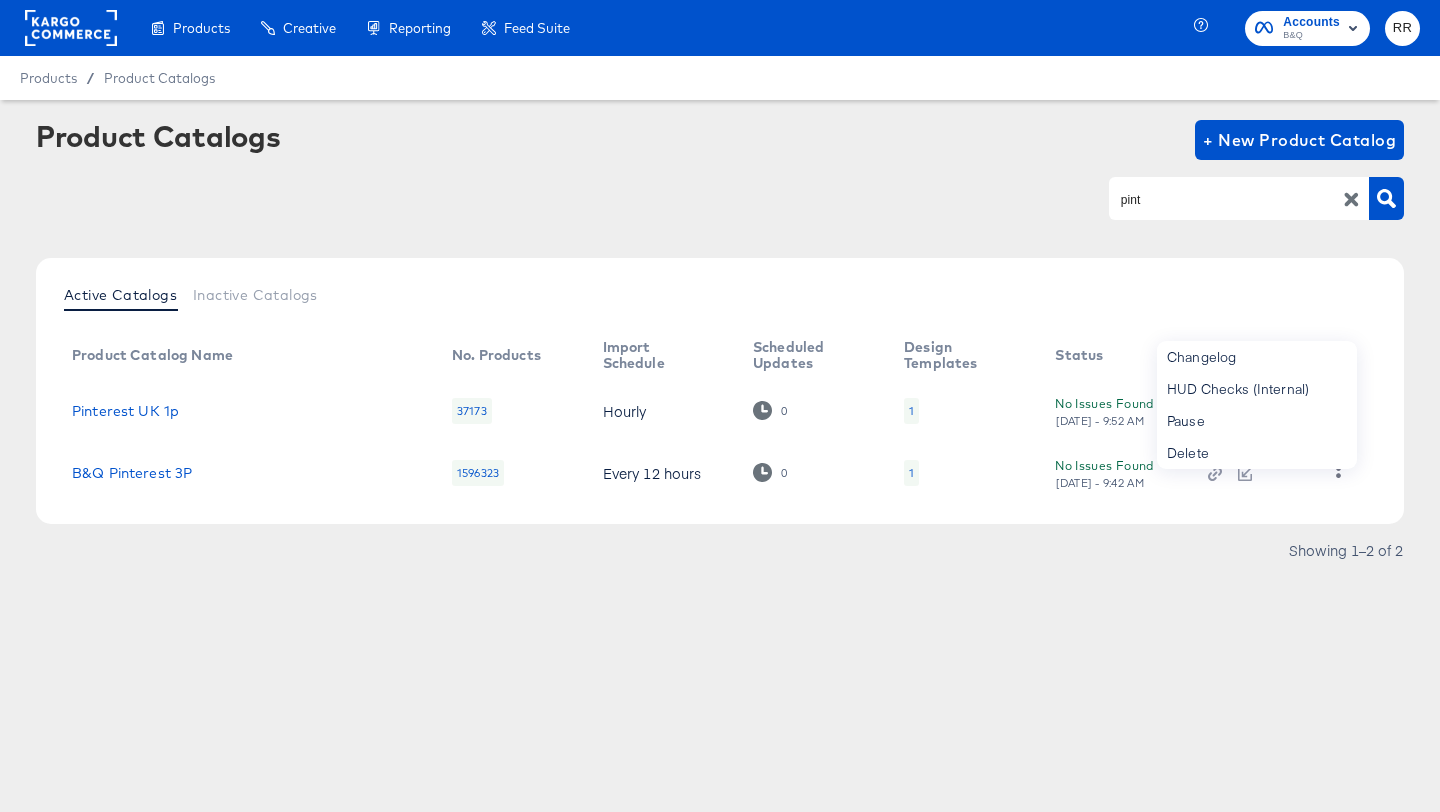 click on "Product Catalogs + New Product Catalog pint Active Catalogs Inactive Catalogs Product Catalog Name No. Products Import Schedule Scheduled Updates Design Templates Status Action More Pinterest UK 1p 37173 Hourly 0 1 No Issues Found Mon, Jul 21st - 9:52 AM B&Q Pinterest 3P 1596323 Every 12 hours 0 1 No Issues Found Mon, Jul 21st - 9:42 AM Changelog HUD Checks (Internal) Pause Delete Showing 1–2 of 2" at bounding box center [720, 368] 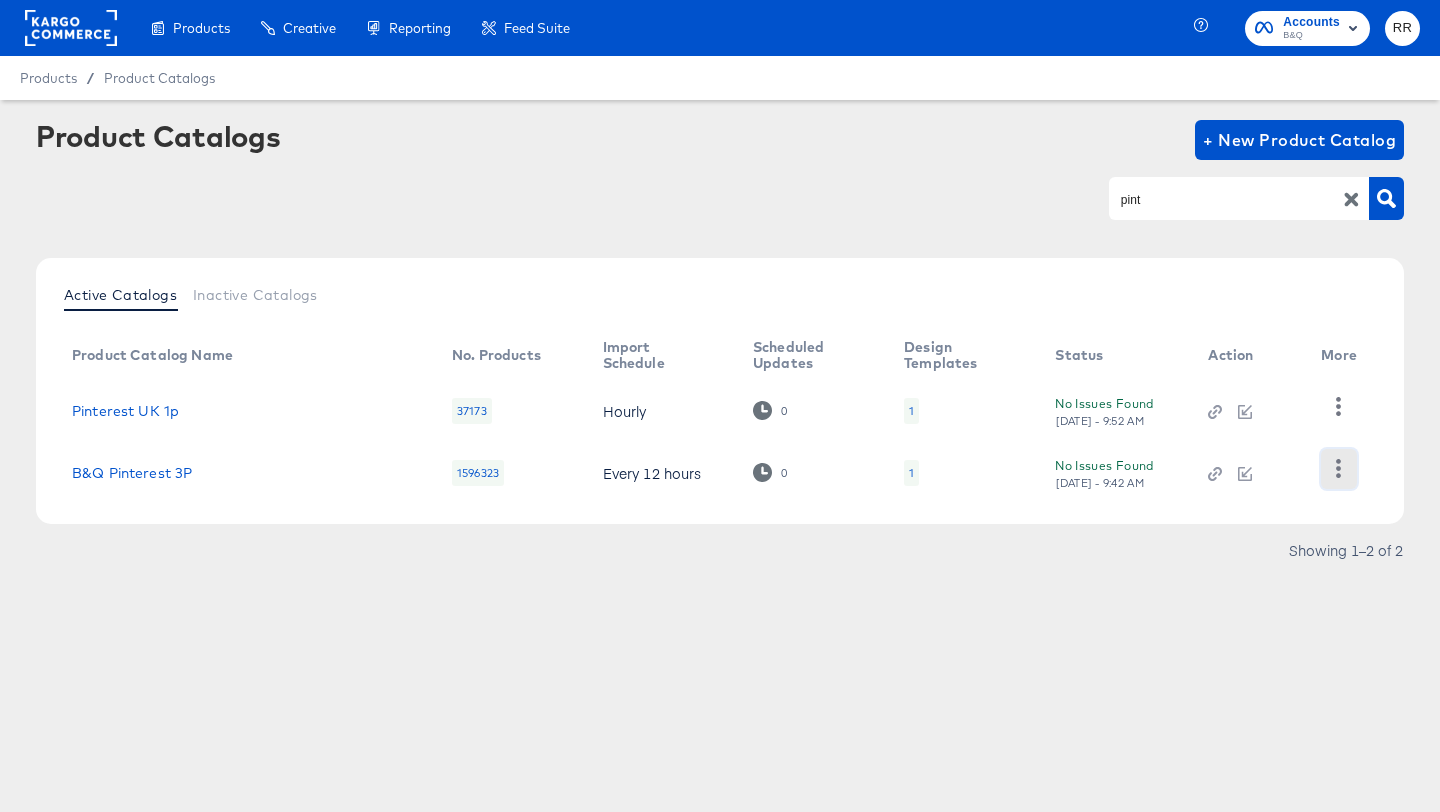click 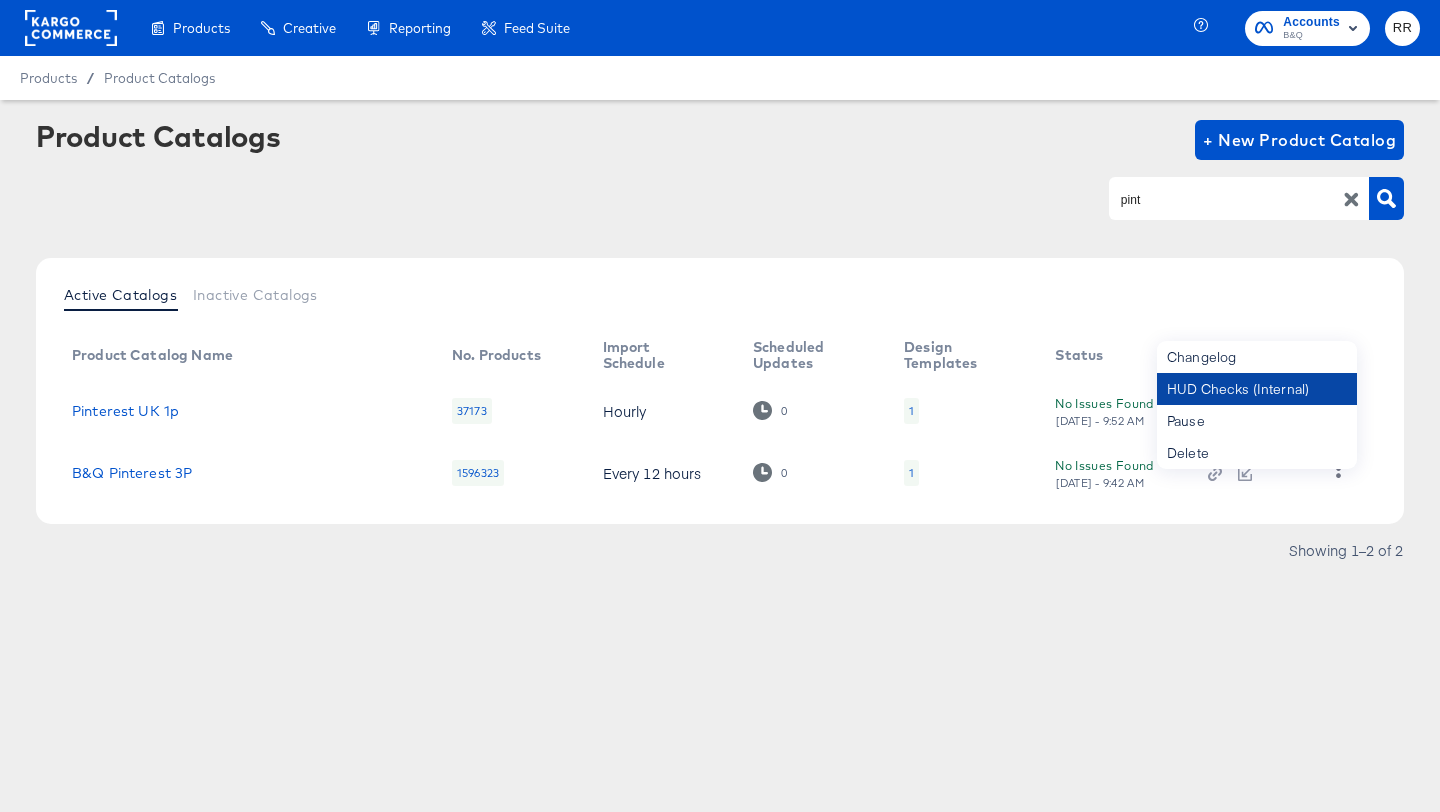 click on "HUD Checks (Internal)" at bounding box center (1257, 389) 